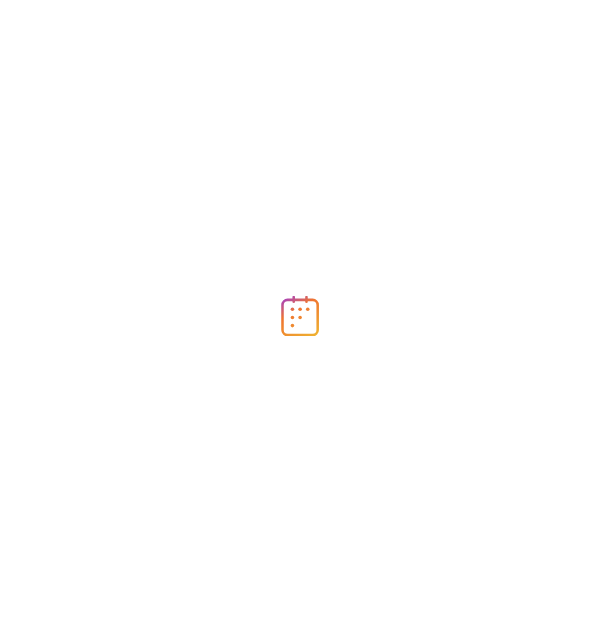 scroll, scrollTop: 0, scrollLeft: 0, axis: both 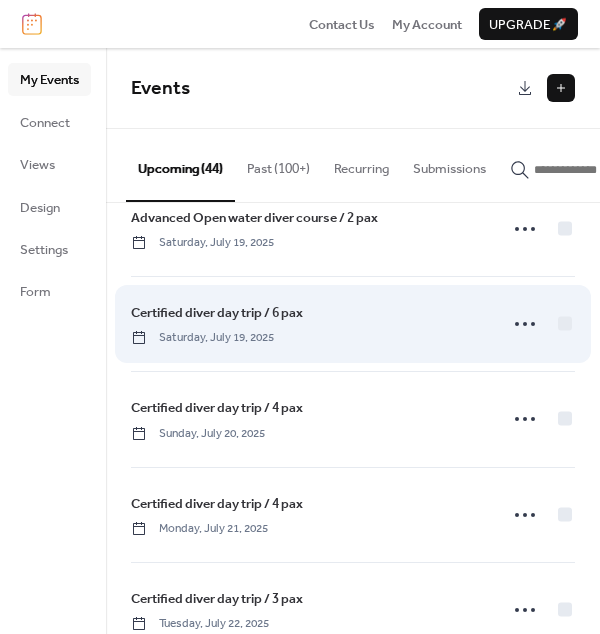 click on "Certified diver day trip / 6 pax" at bounding box center (217, 313) 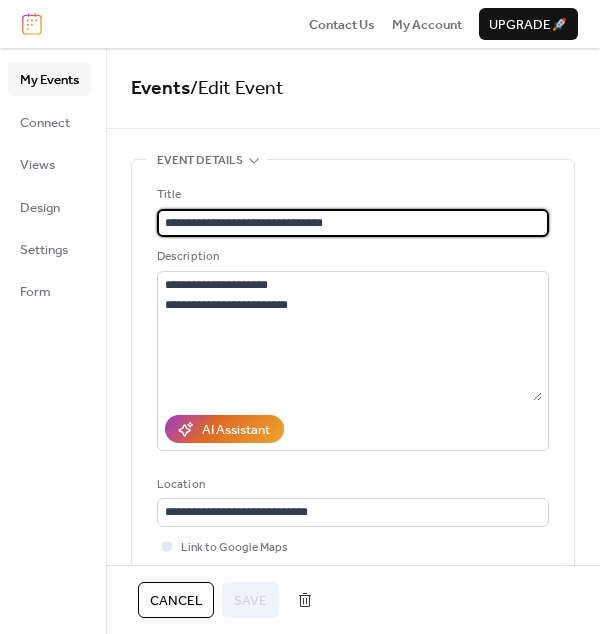 drag, startPoint x: 317, startPoint y: 223, endPoint x: 148, endPoint y: 221, distance: 169.01184 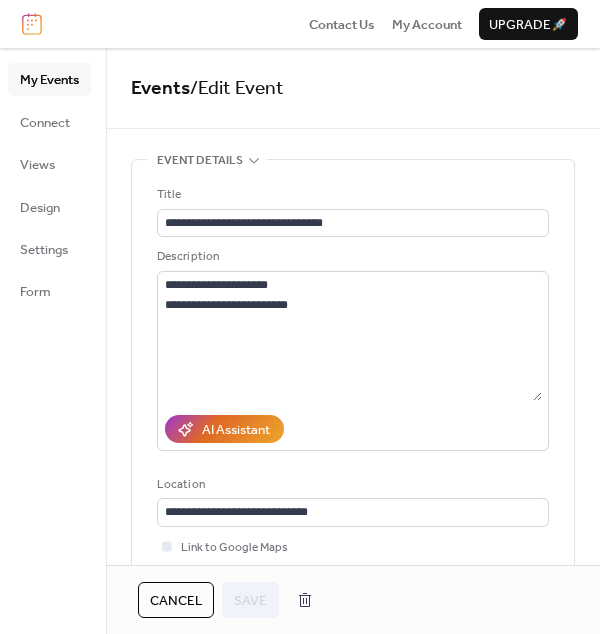 click on "Cancel" at bounding box center [176, 601] 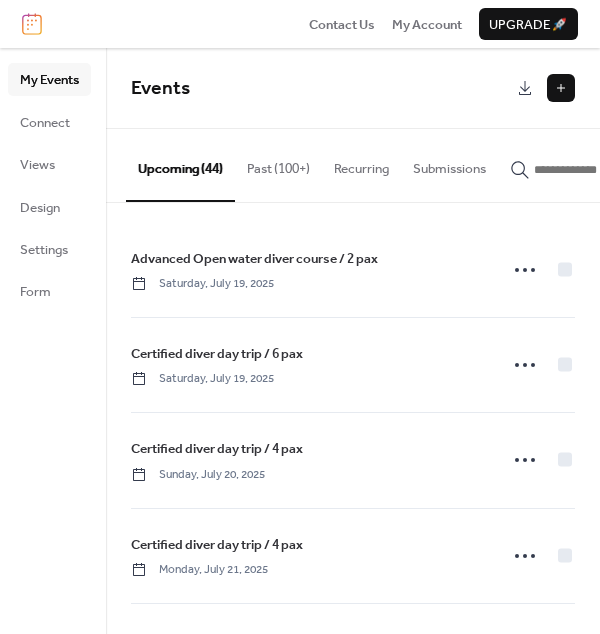click at bounding box center (561, 88) 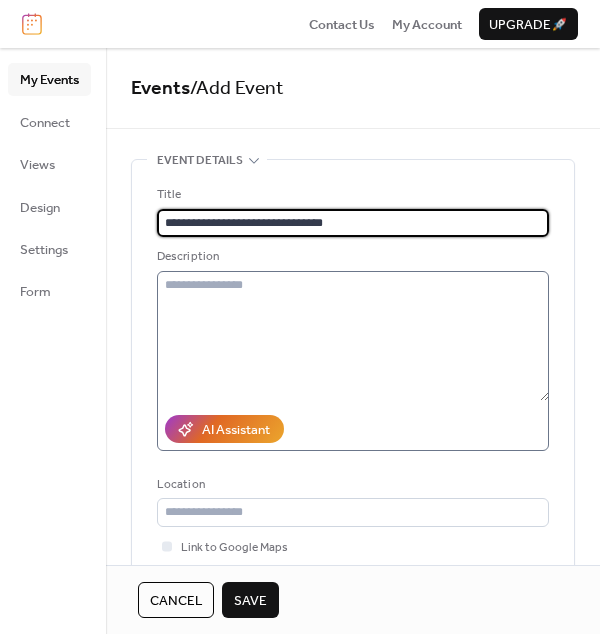 drag, startPoint x: 290, startPoint y: 222, endPoint x: 315, endPoint y: 270, distance: 54.120235 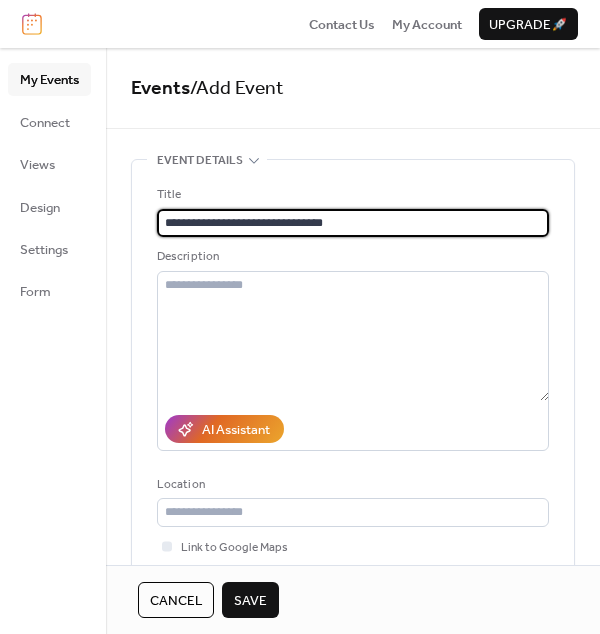 type on "**********" 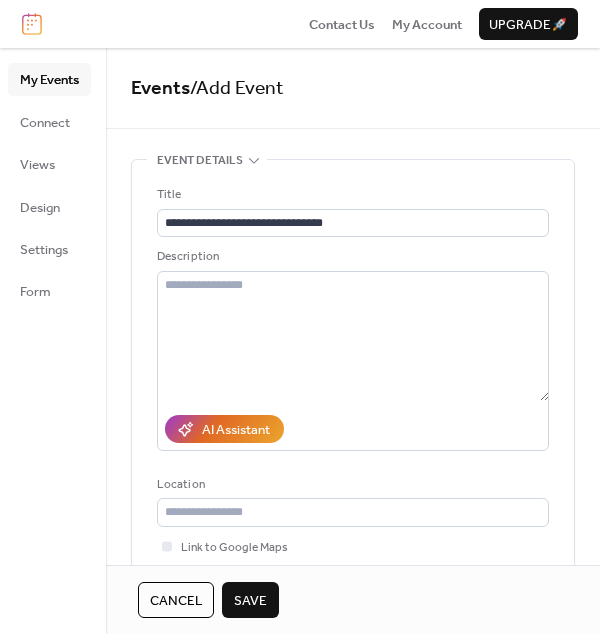click on "Save" at bounding box center [250, 601] 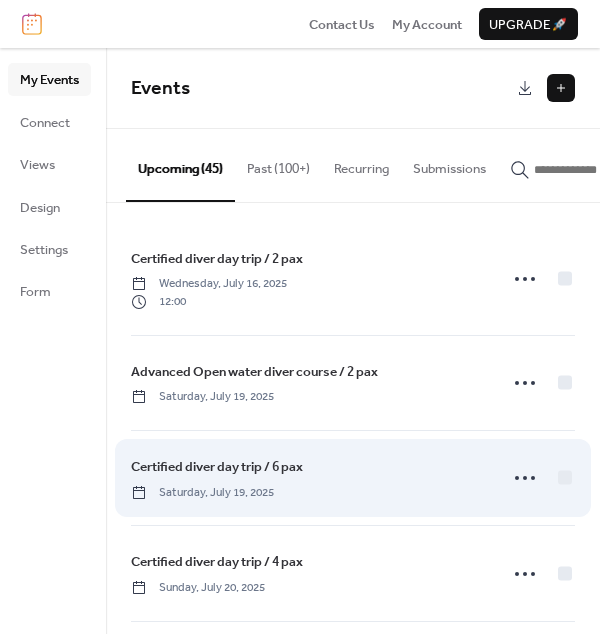 click on "Certified diver day trip / 6 pax" at bounding box center (217, 467) 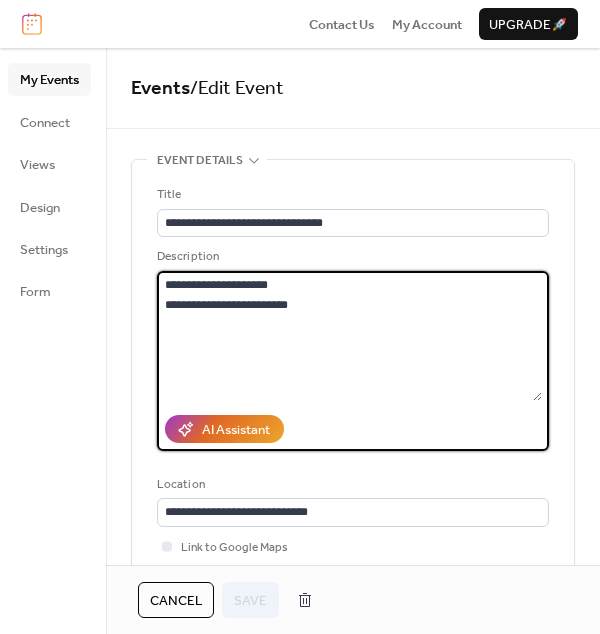 drag, startPoint x: 303, startPoint y: 302, endPoint x: 147, endPoint y: 290, distance: 156.46086 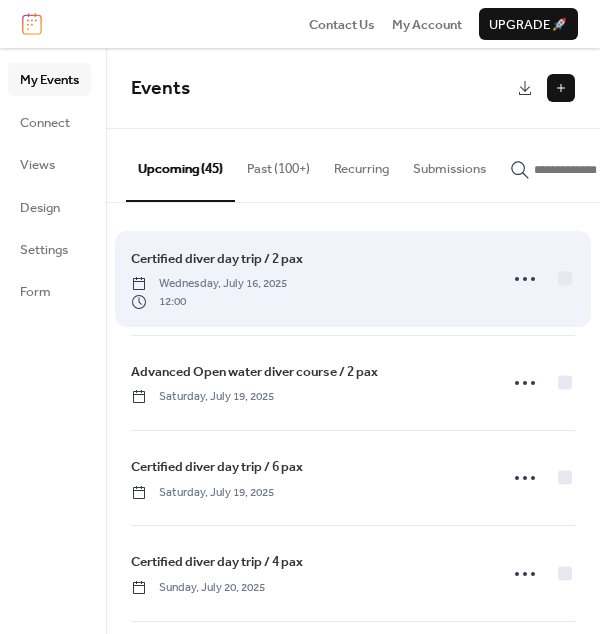 click on "Certified diver day trip / 2 pax" at bounding box center (217, 259) 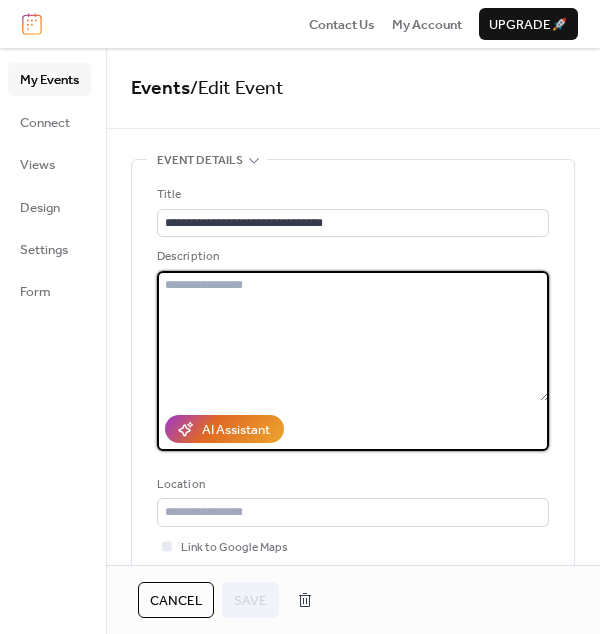 click at bounding box center [353, 336] 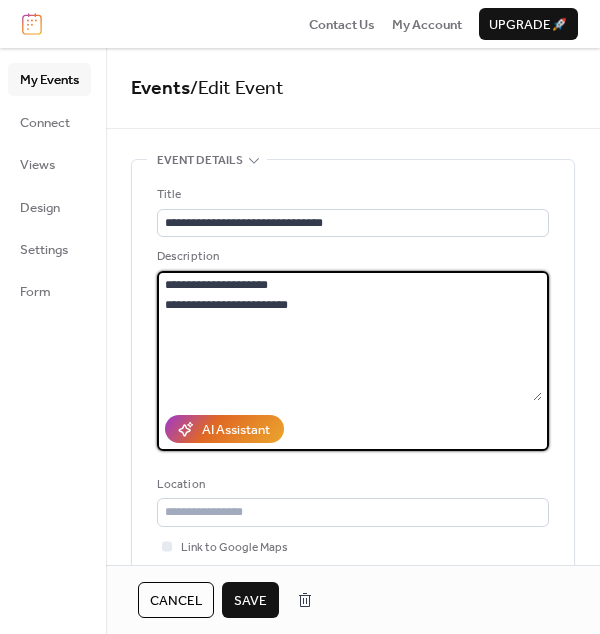type on "**********" 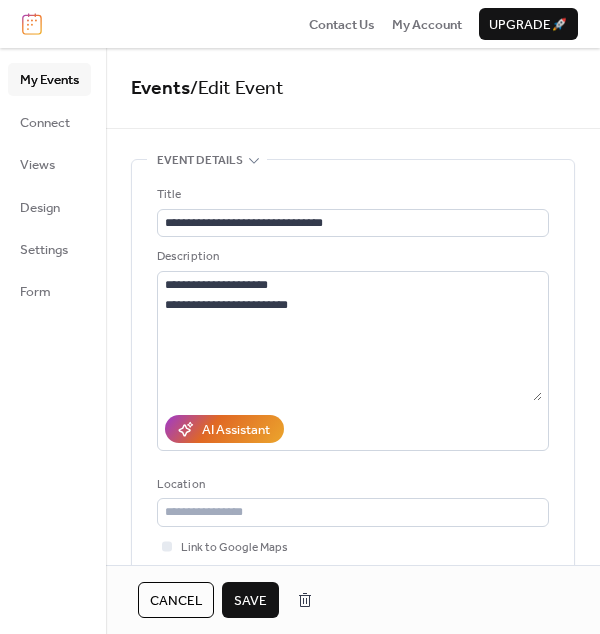 click on "**********" at bounding box center [353, 805] 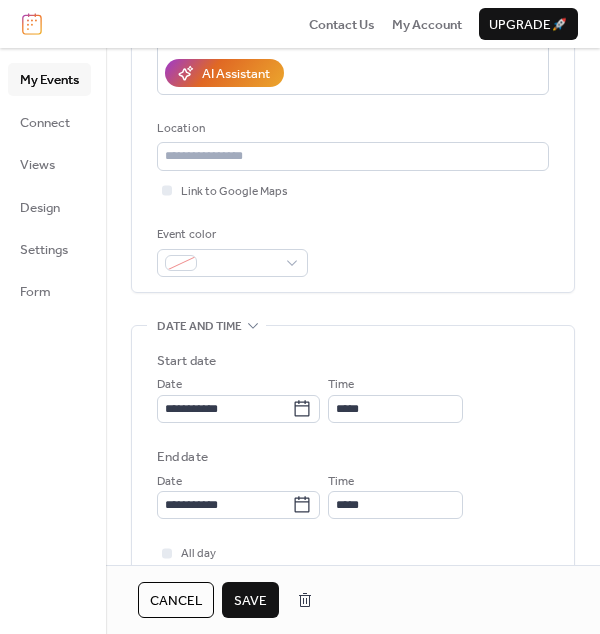 scroll, scrollTop: 354, scrollLeft: 0, axis: vertical 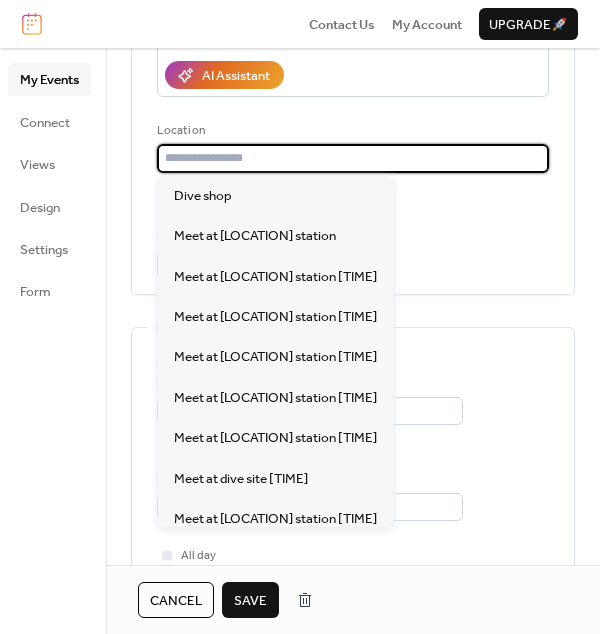 click at bounding box center [353, 158] 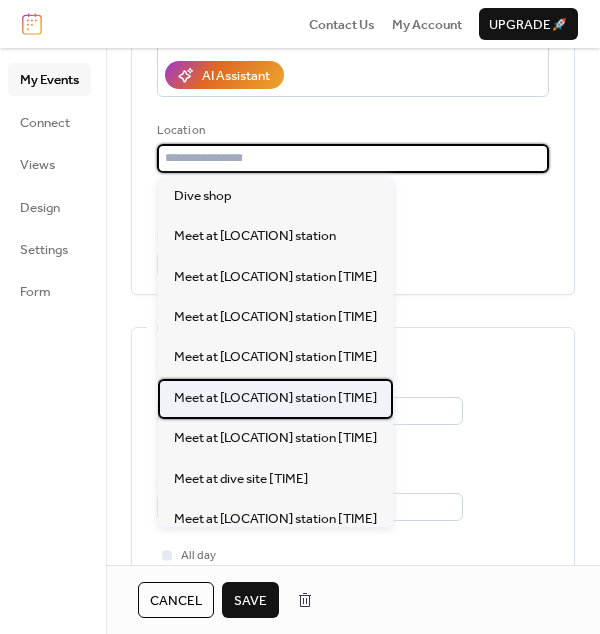 click on "Meet at [CITY] station 8:15 am" at bounding box center [275, 398] 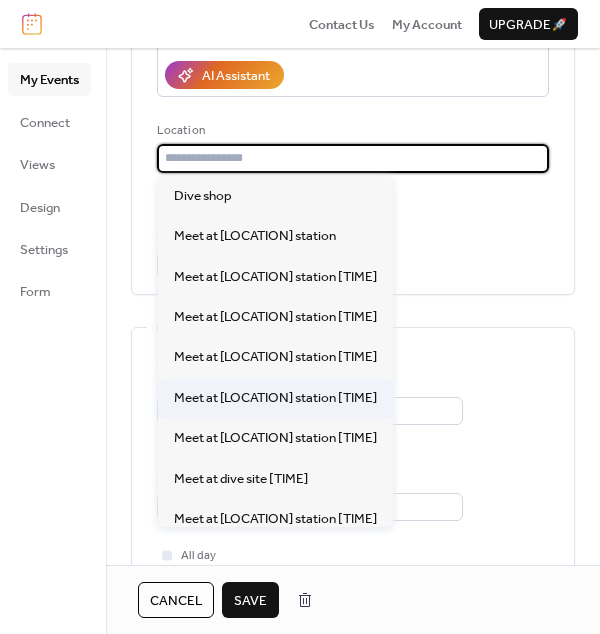 type on "**********" 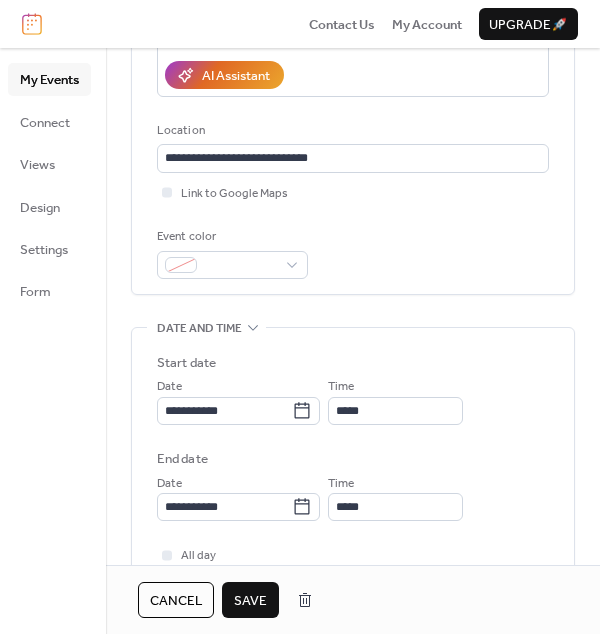 click on "**********" at bounding box center (353, 451) 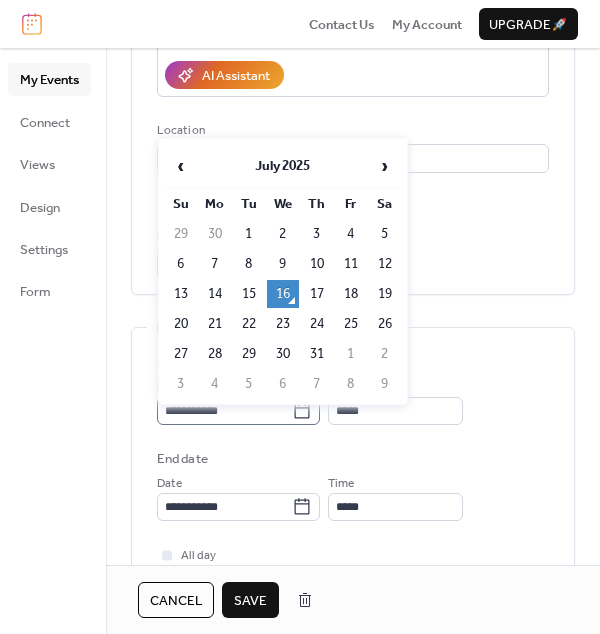 click 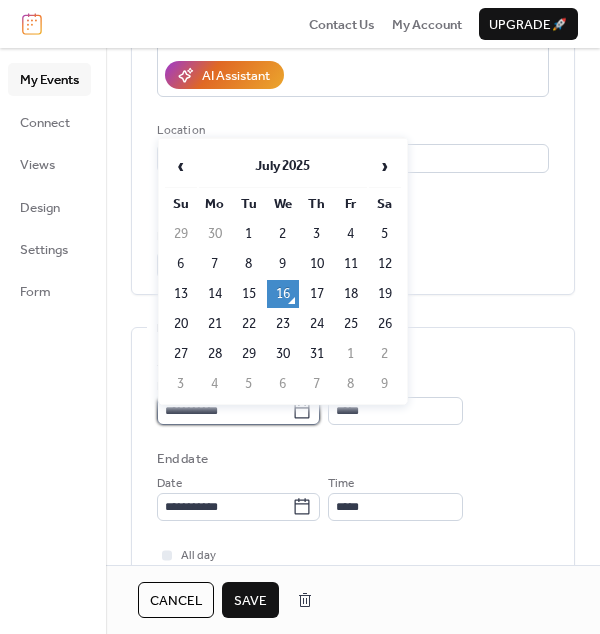 click on "**********" at bounding box center [224, 411] 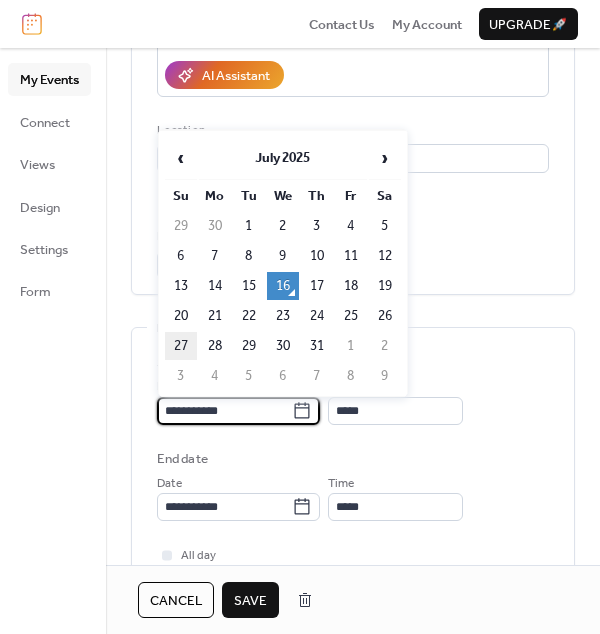 click on "27" at bounding box center [181, 346] 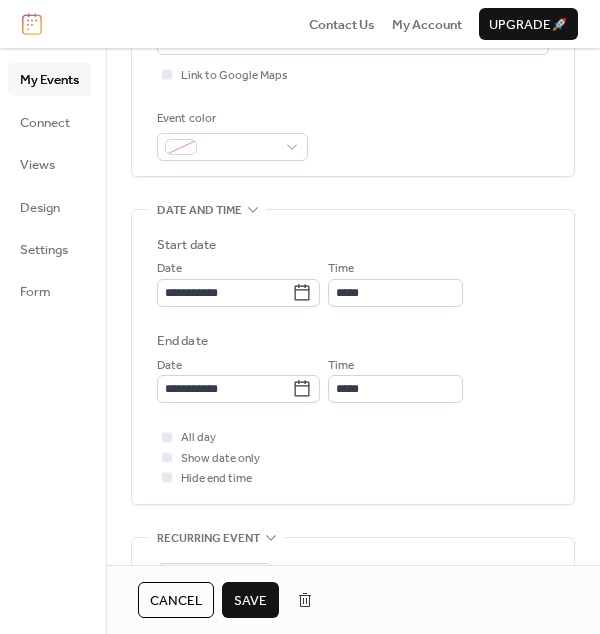 scroll, scrollTop: 481, scrollLeft: 0, axis: vertical 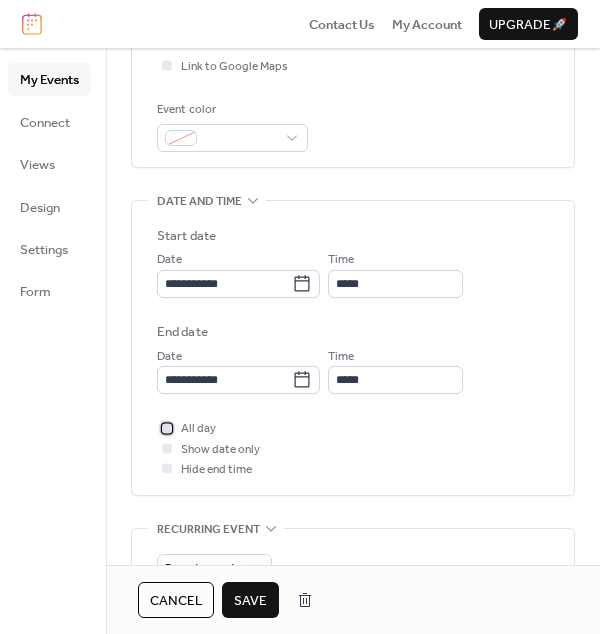 click at bounding box center (167, 428) 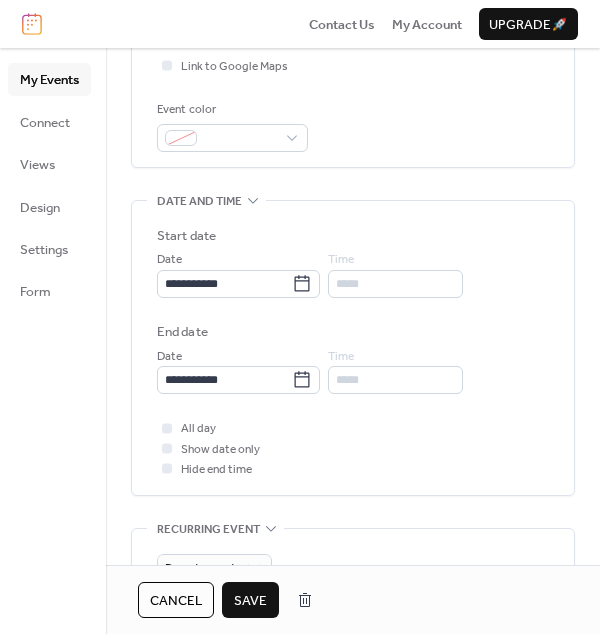 click on "Save" at bounding box center (250, 601) 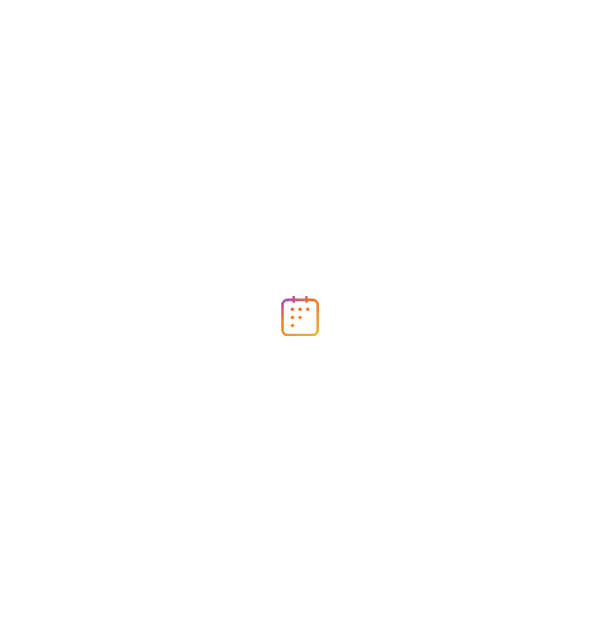 scroll, scrollTop: 0, scrollLeft: 0, axis: both 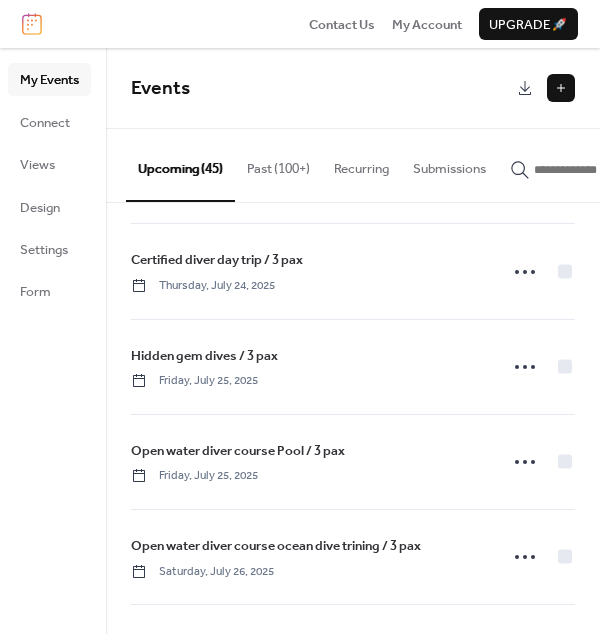click on "Hidden gem dives / 3 pax" at bounding box center (204, 356) 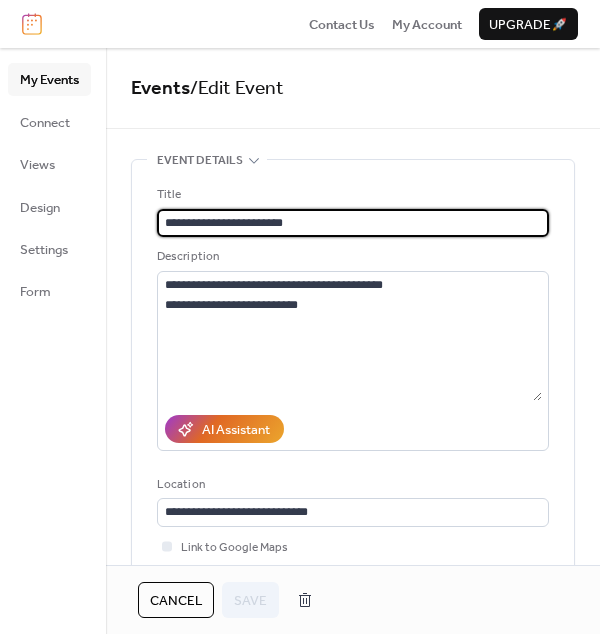 scroll, scrollTop: 0, scrollLeft: 0, axis: both 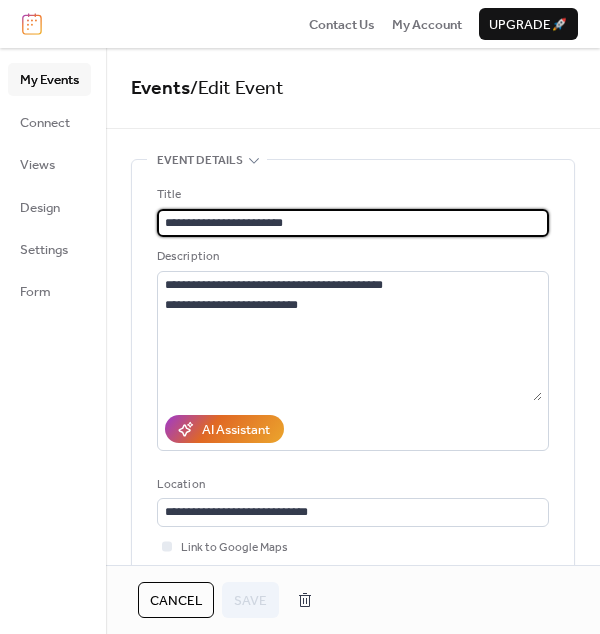 drag, startPoint x: 298, startPoint y: 224, endPoint x: 109, endPoint y: 217, distance: 189.12958 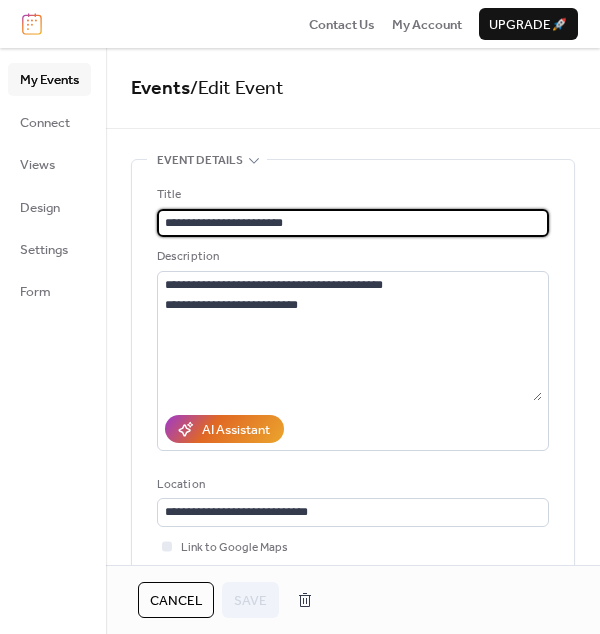 click on "Cancel" at bounding box center (176, 601) 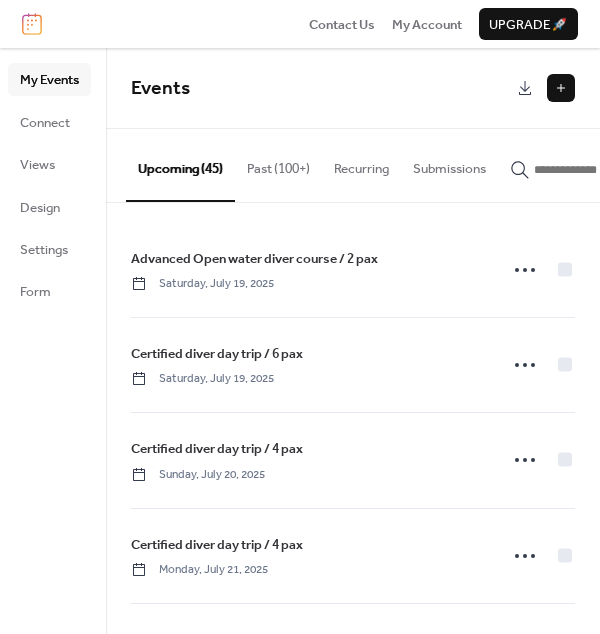 click at bounding box center (561, 88) 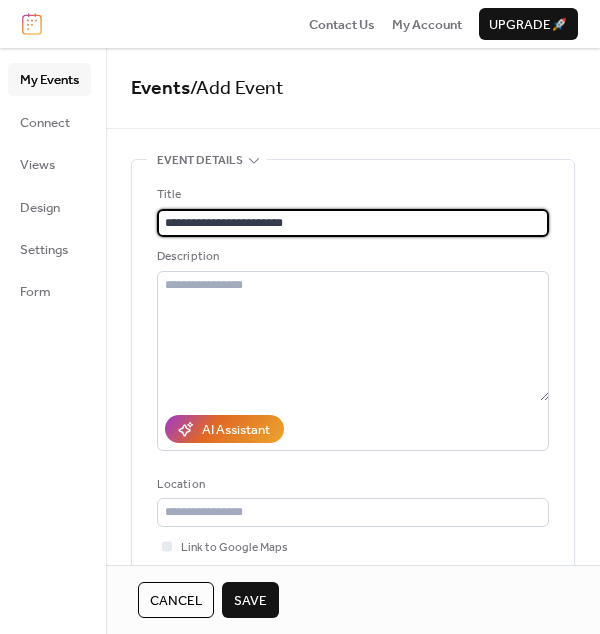 scroll, scrollTop: 0, scrollLeft: 0, axis: both 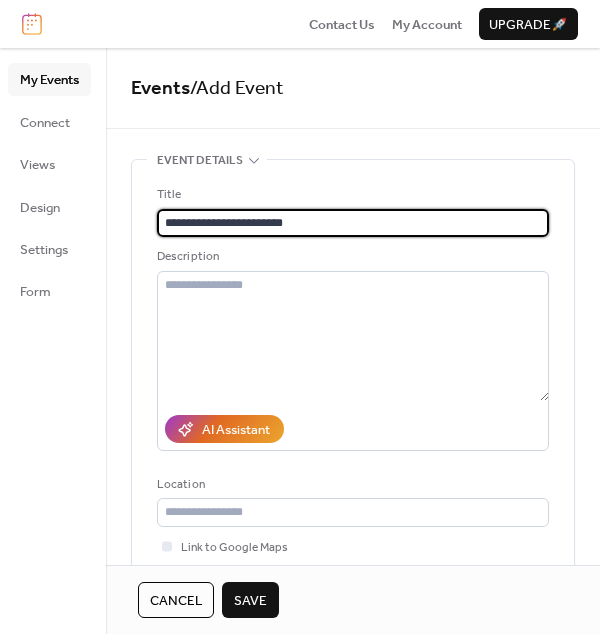 type on "**********" 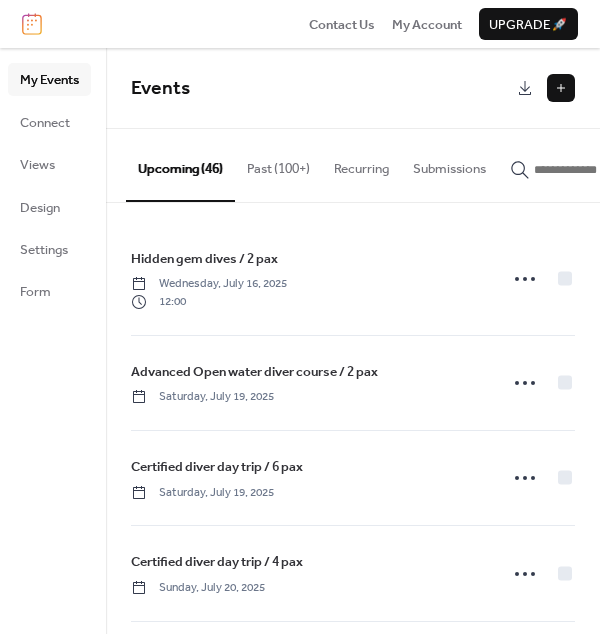 click at bounding box center [561, 88] 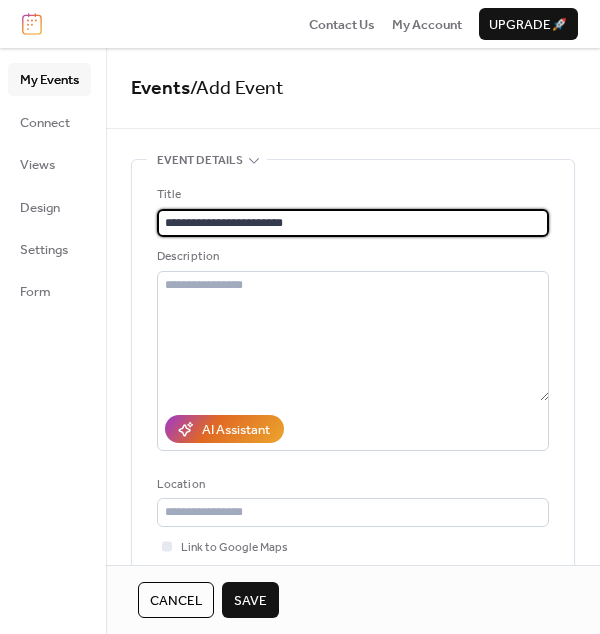 type on "**********" 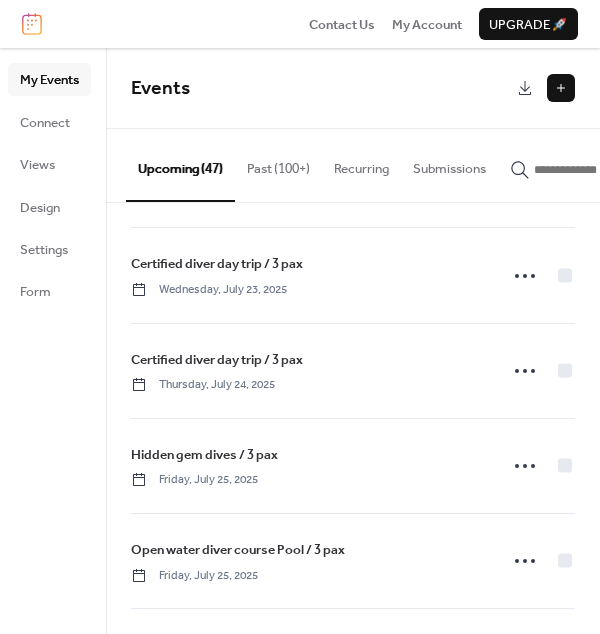 scroll, scrollTop: 728, scrollLeft: 0, axis: vertical 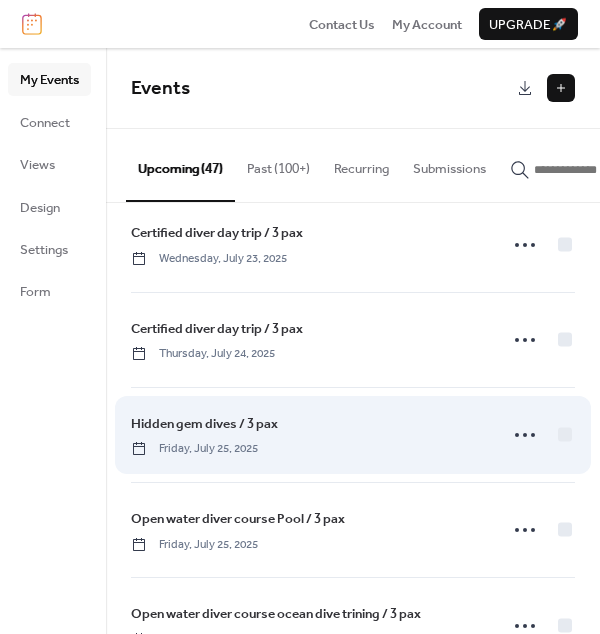 click on "Hidden gem dives / 3 pax" at bounding box center [204, 424] 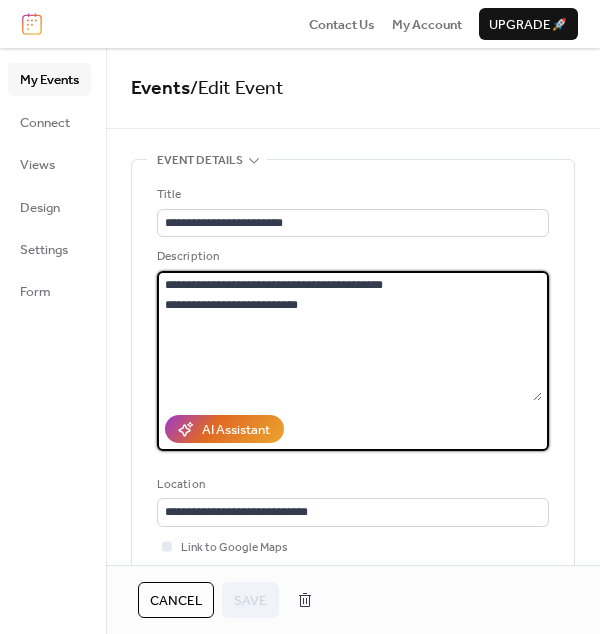 drag, startPoint x: 318, startPoint y: 304, endPoint x: 112, endPoint y: 284, distance: 206.9686 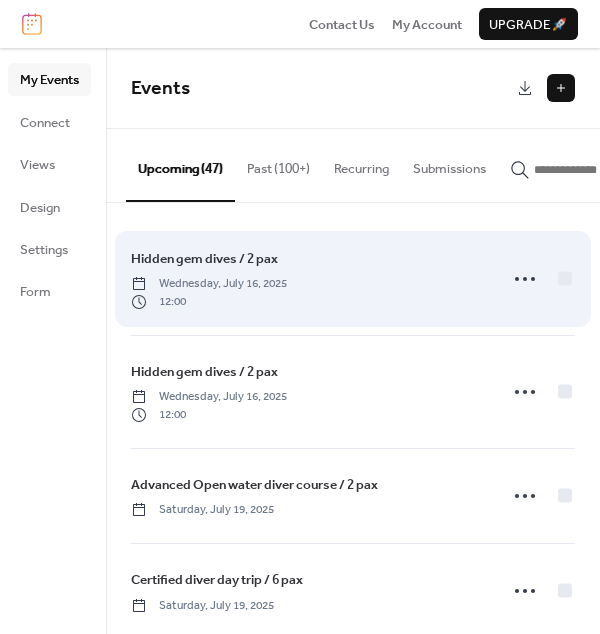 click on "Hidden gem dives / 2 pax" at bounding box center (204, 259) 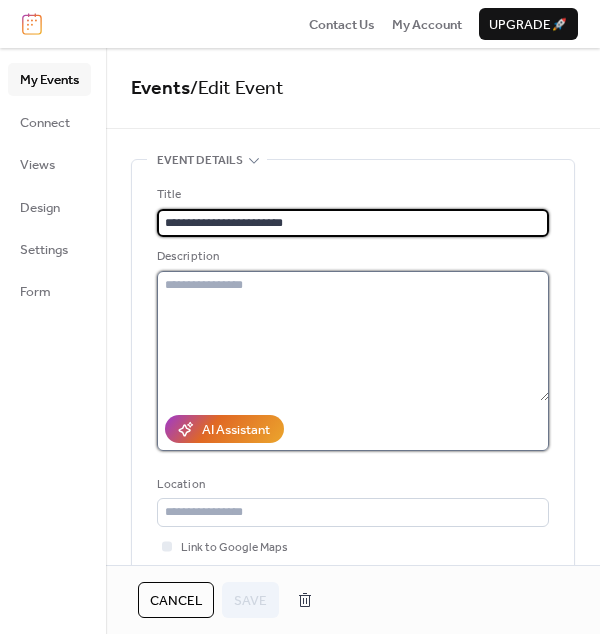 click at bounding box center [353, 336] 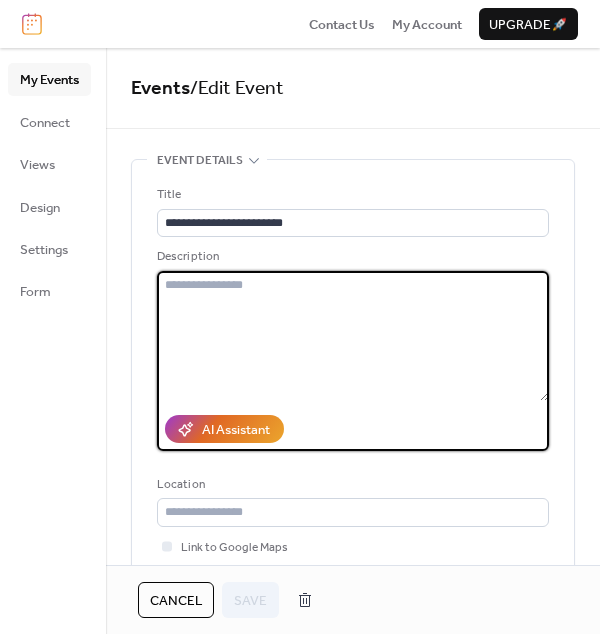 paste on "**********" 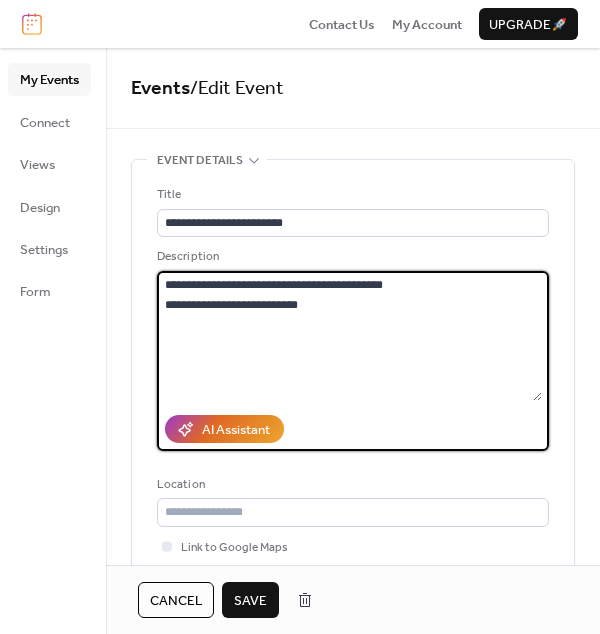 type on "**********" 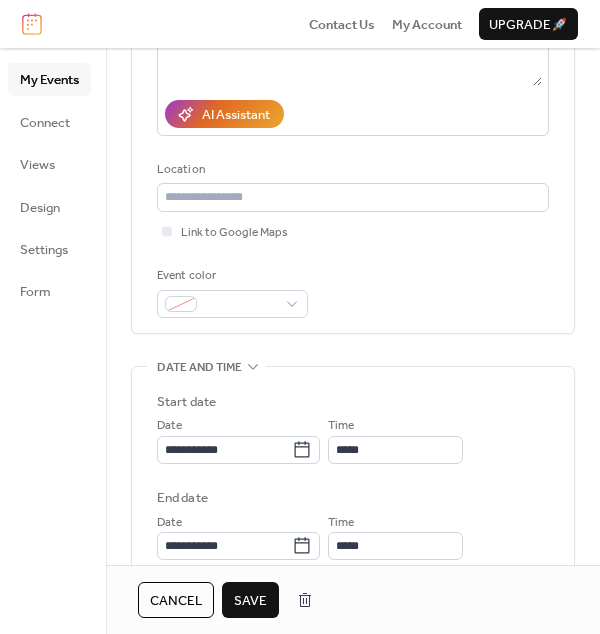 scroll, scrollTop: 326, scrollLeft: 0, axis: vertical 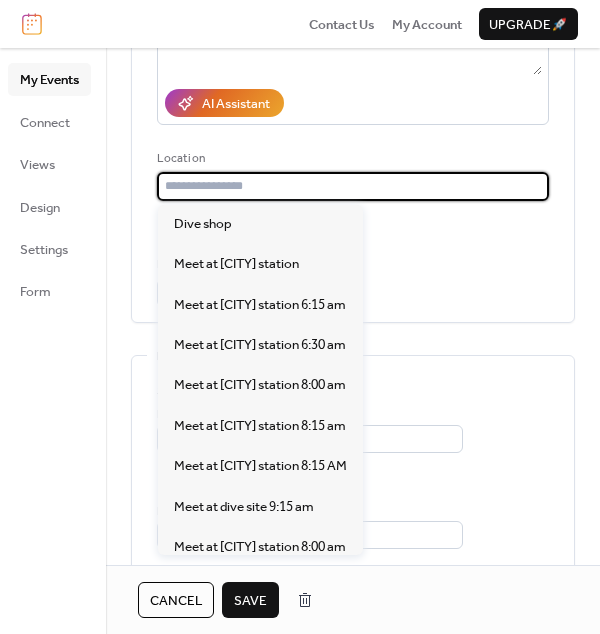 click at bounding box center [353, 186] 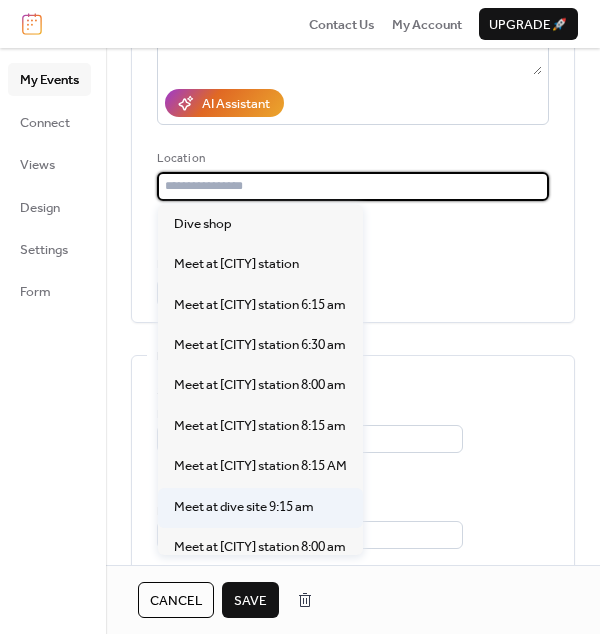 scroll, scrollTop: 22, scrollLeft: 0, axis: vertical 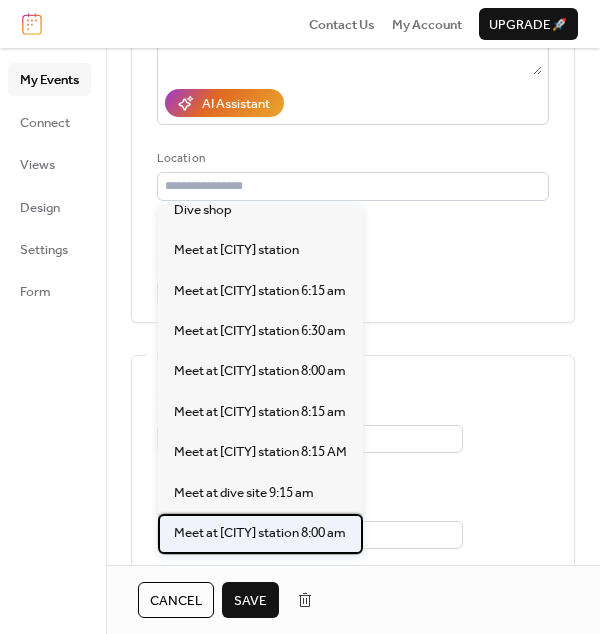 click on "Meet at [CITY] station 8:00 am" at bounding box center [260, 533] 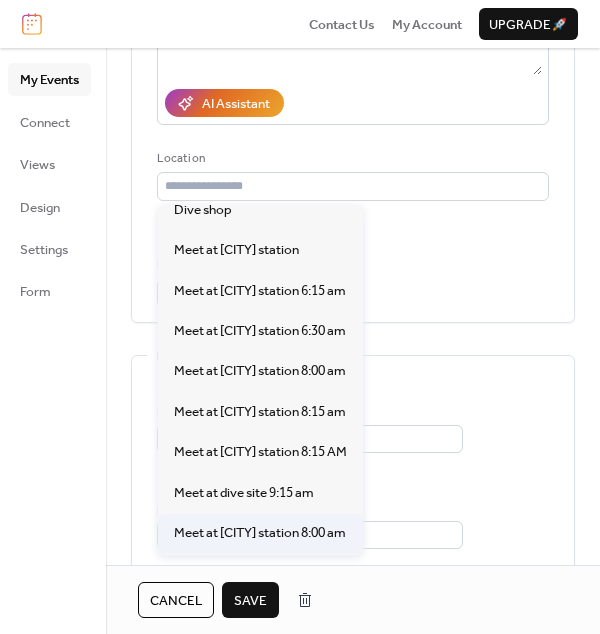 type on "**********" 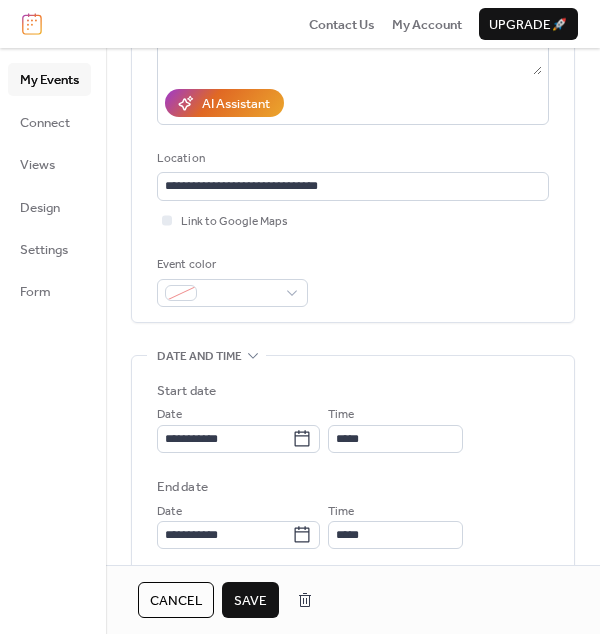 drag, startPoint x: 111, startPoint y: 338, endPoint x: 139, endPoint y: 329, distance: 29.410883 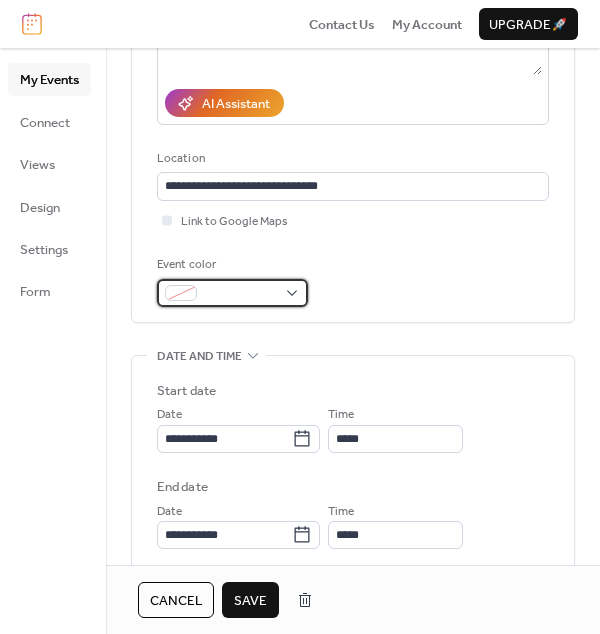 click at bounding box center (181, 293) 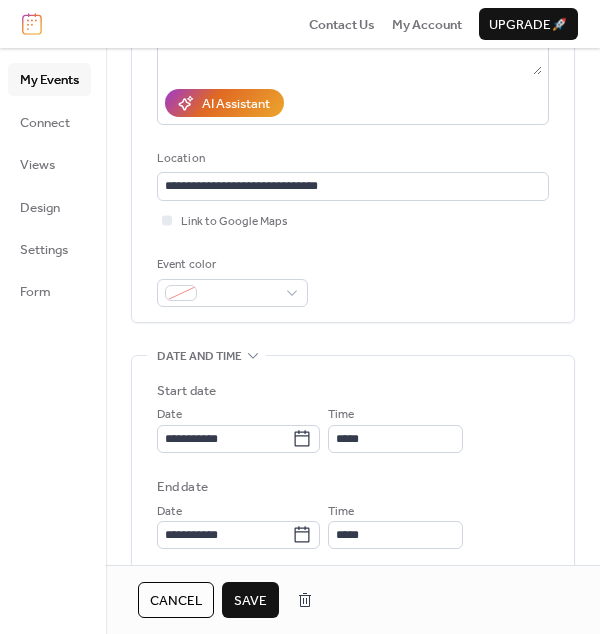 click on "**********" at bounding box center [353, 479] 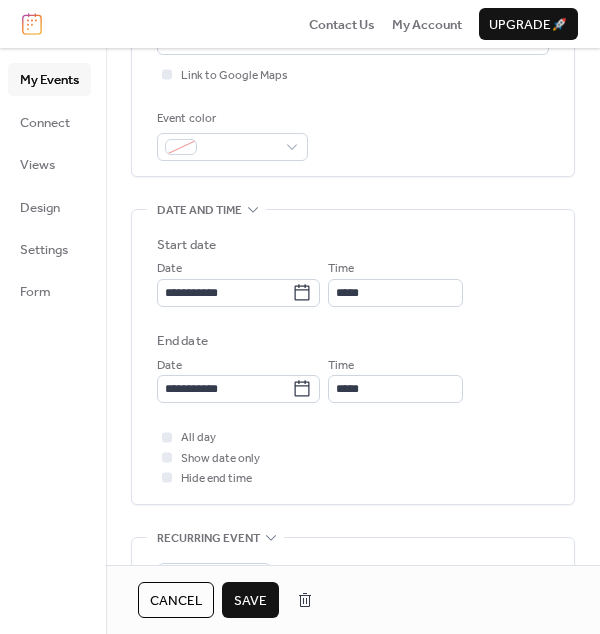 scroll, scrollTop: 471, scrollLeft: 0, axis: vertical 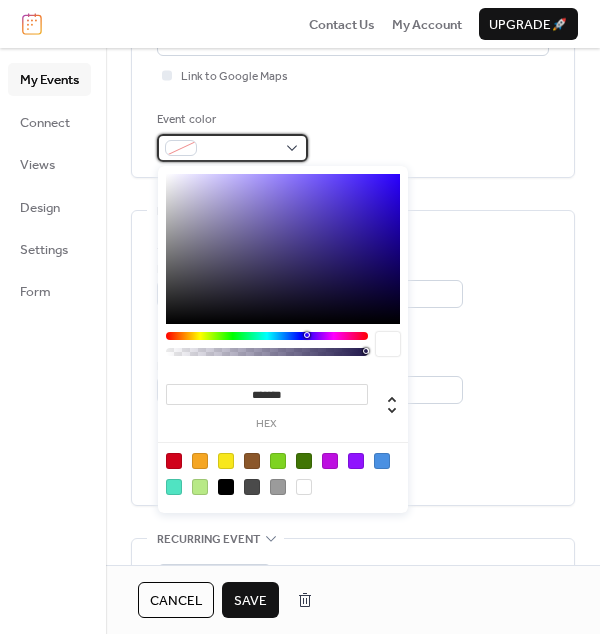 click at bounding box center [240, 149] 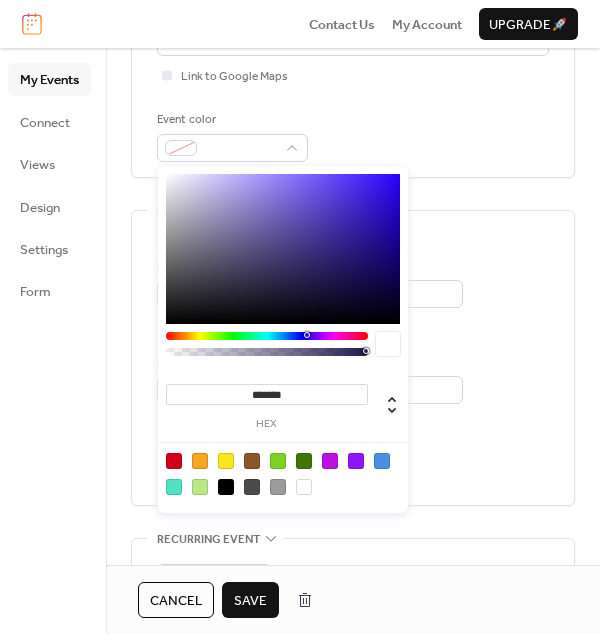 click at bounding box center [226, 487] 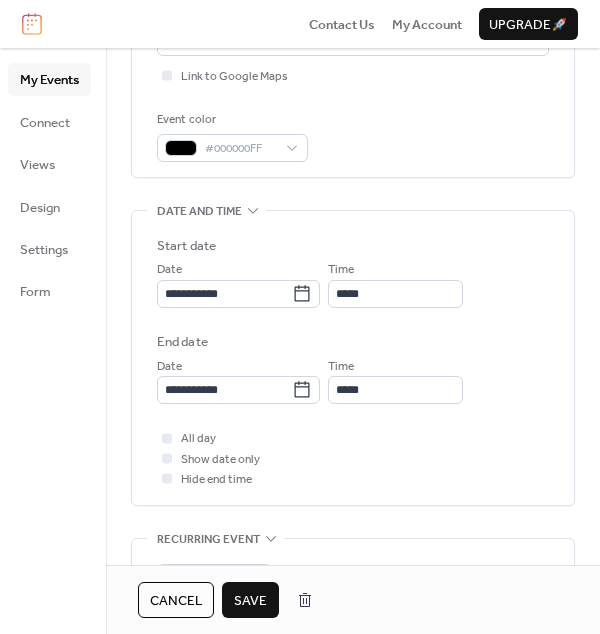 click on "My Events Connect Views Design Settings Form" at bounding box center (53, 341) 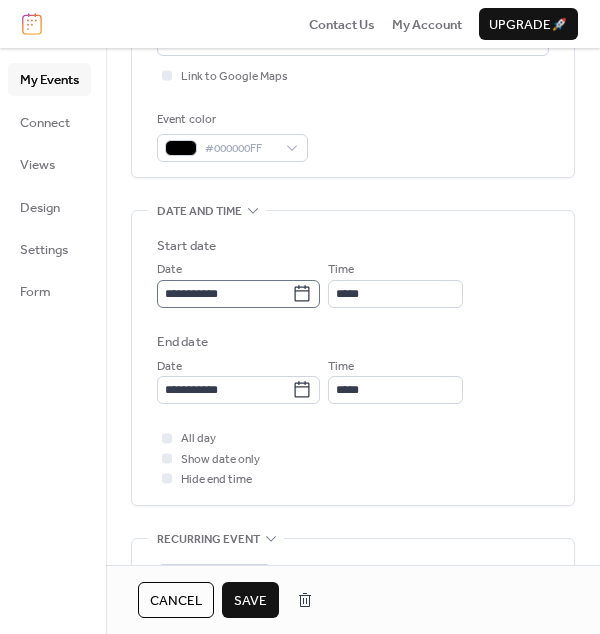 click 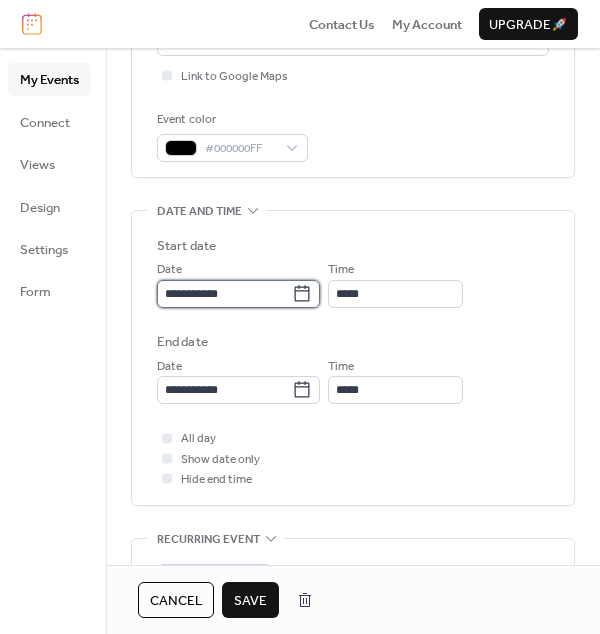 click on "**********" at bounding box center (224, 294) 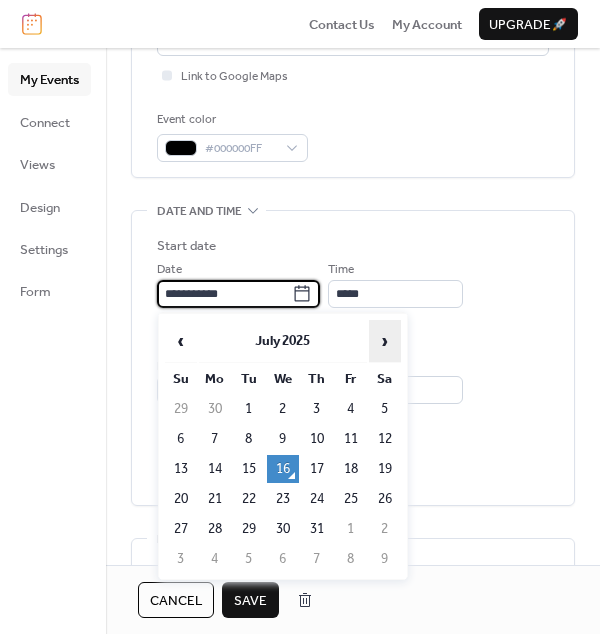 click on "›" at bounding box center (385, 341) 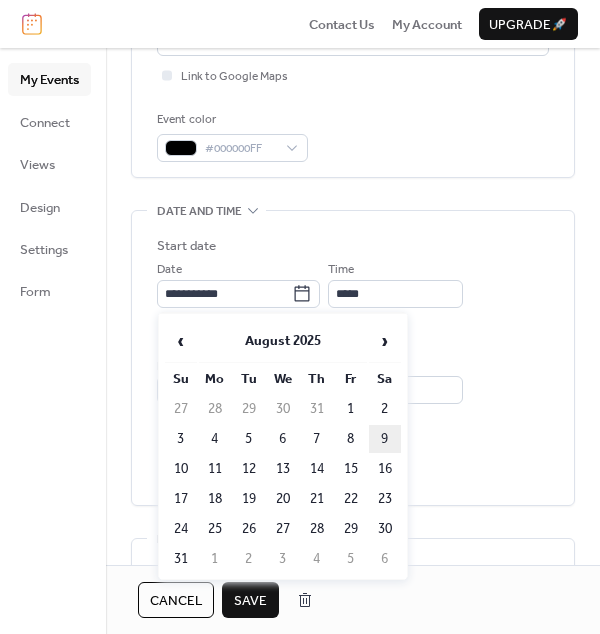 click on "9" at bounding box center [385, 439] 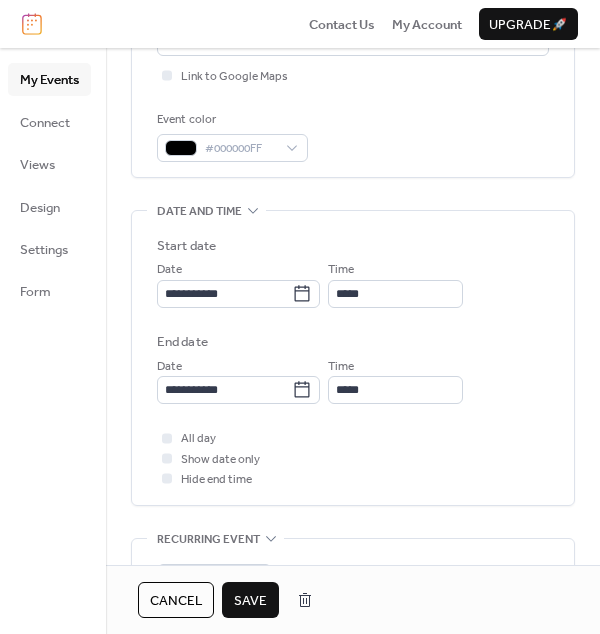 click on "**********" at bounding box center (353, 334) 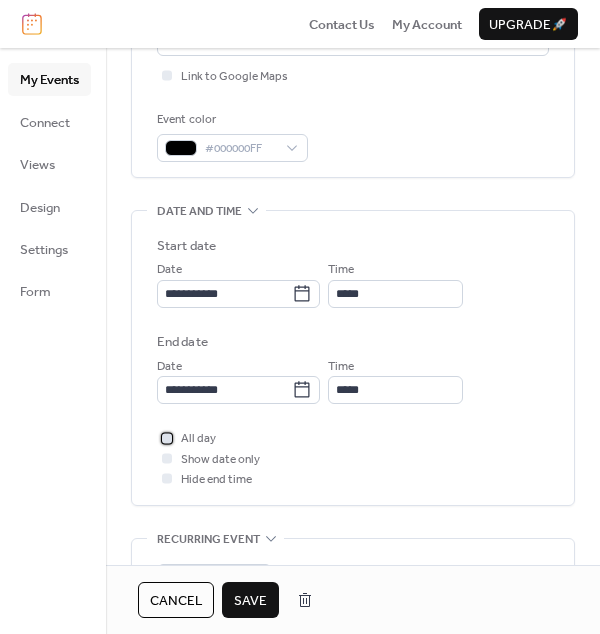 click at bounding box center (167, 438) 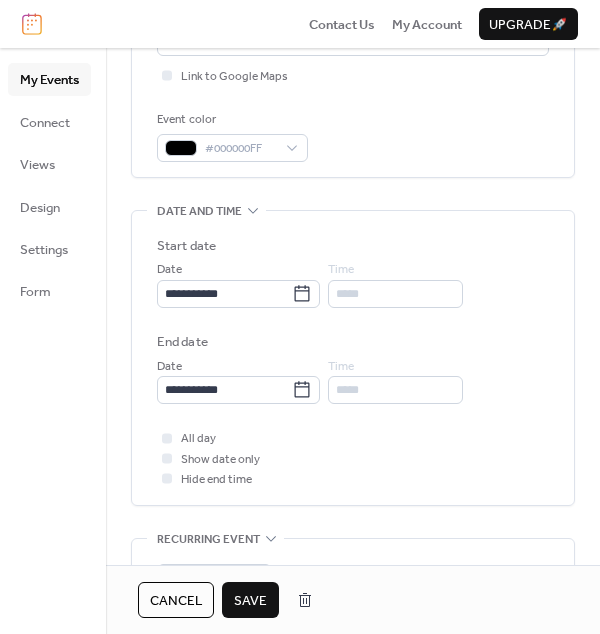 click on "Save" at bounding box center [250, 601] 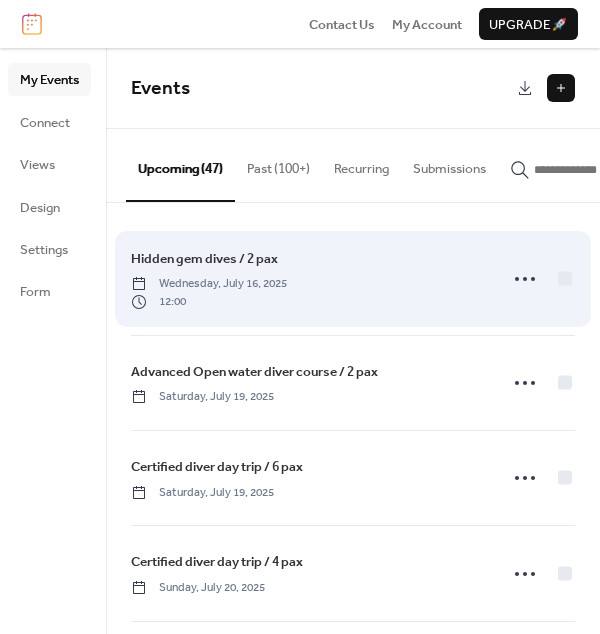click on "Hidden gem dives / 2 pax" at bounding box center (204, 259) 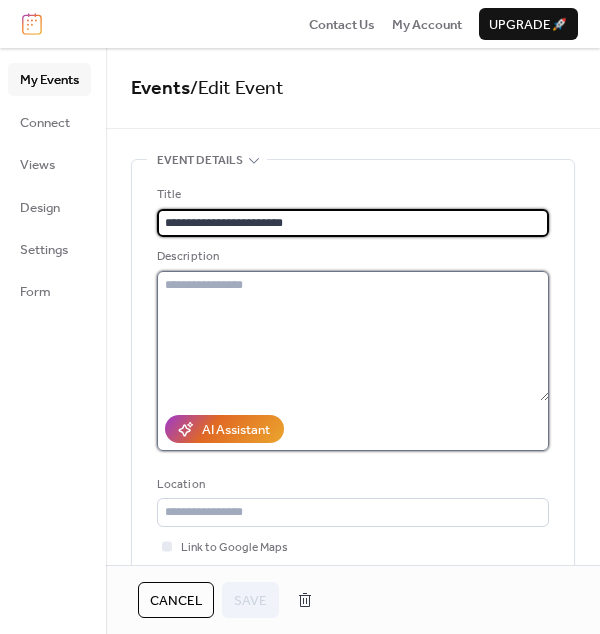 click at bounding box center [353, 336] 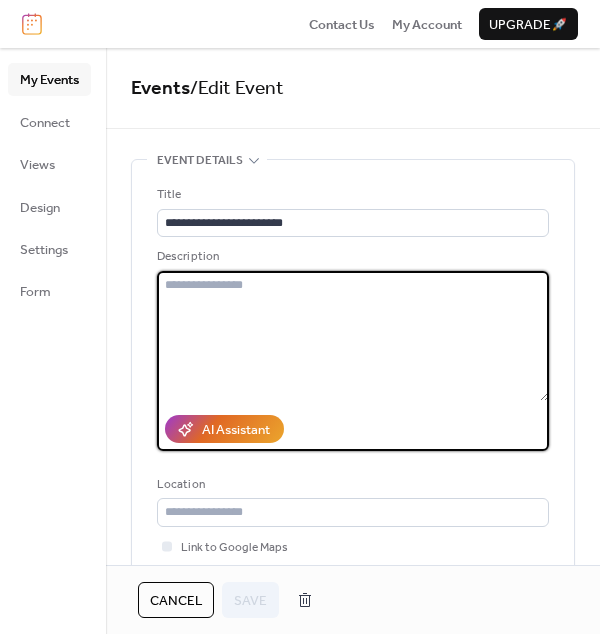 paste on "**********" 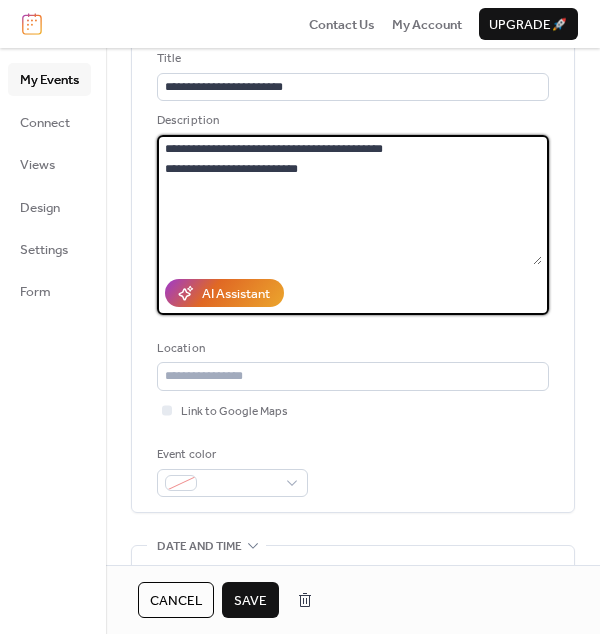 scroll, scrollTop: 138, scrollLeft: 0, axis: vertical 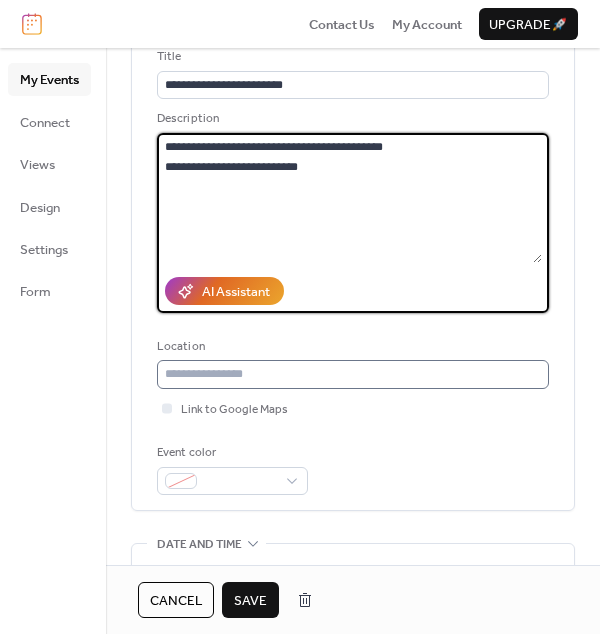 type on "**********" 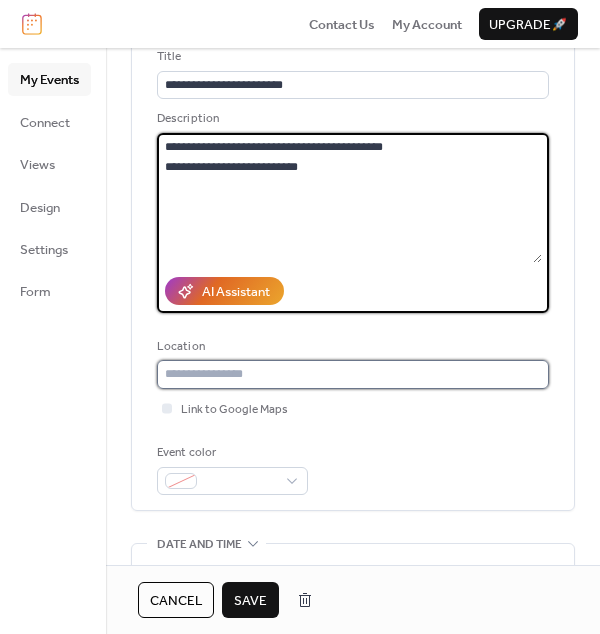 click at bounding box center (353, 374) 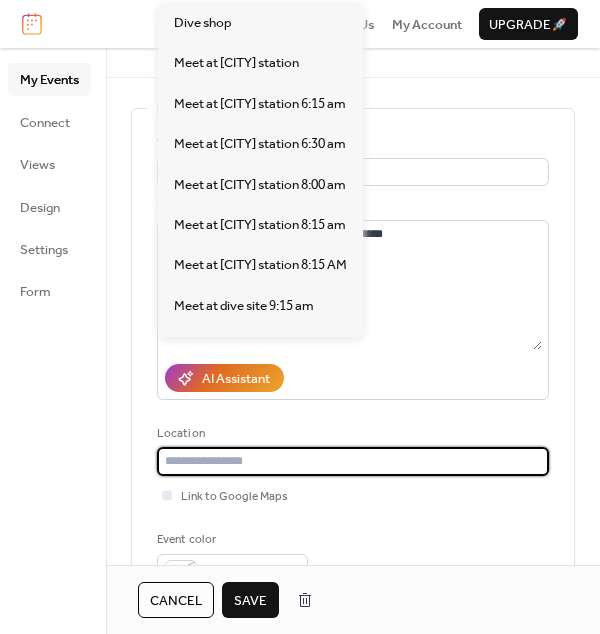 scroll, scrollTop: 45, scrollLeft: 0, axis: vertical 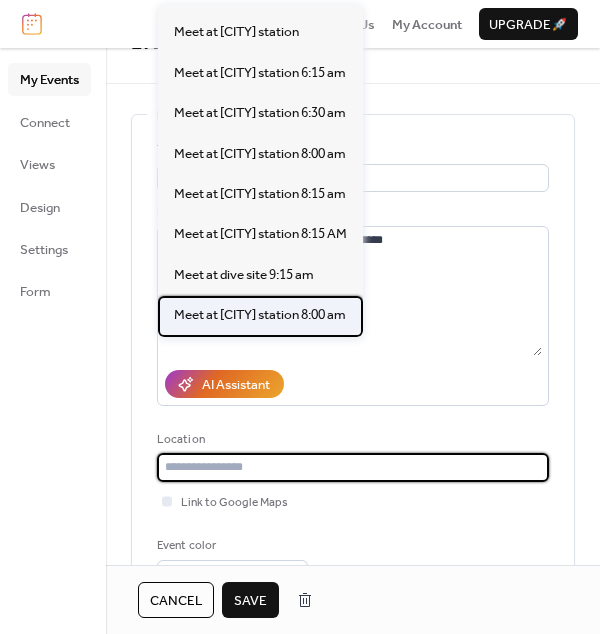 click on "Meet at [CITY] station 8:00 am" at bounding box center (260, 315) 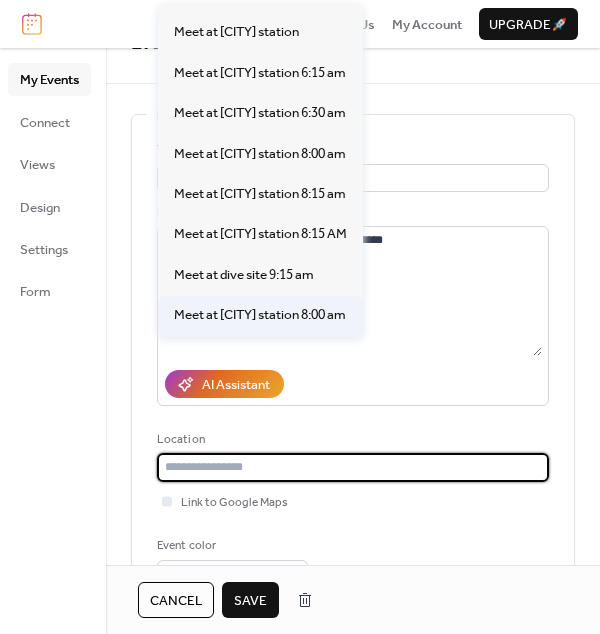 type on "**********" 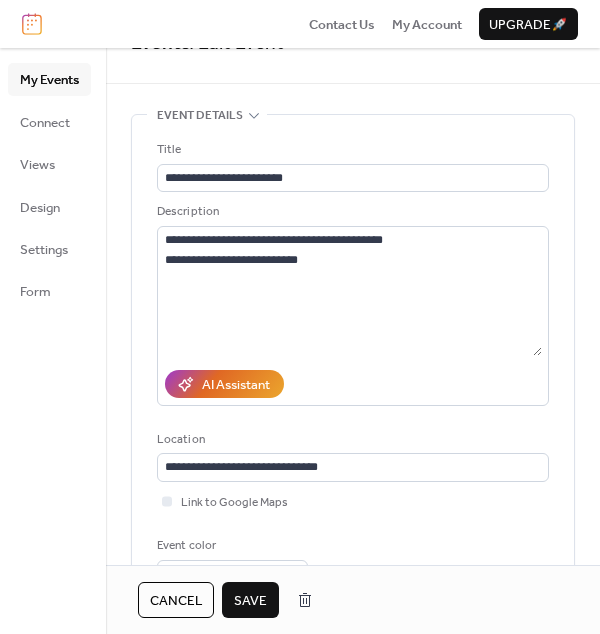 click on "**********" at bounding box center (353, 760) 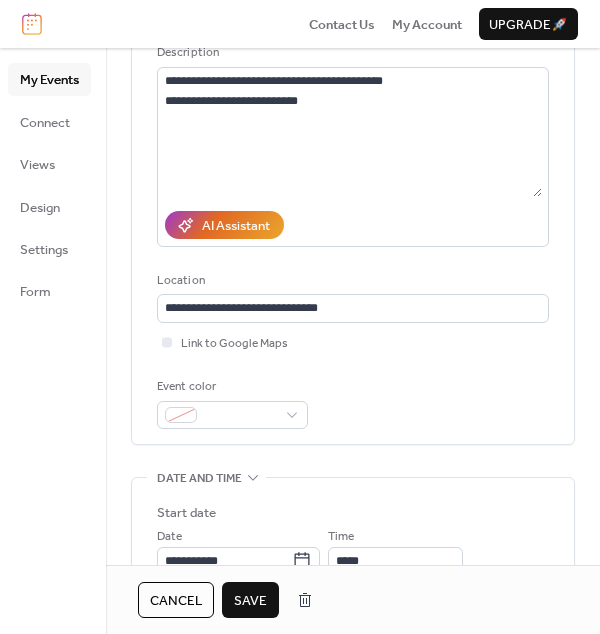 scroll, scrollTop: 218, scrollLeft: 0, axis: vertical 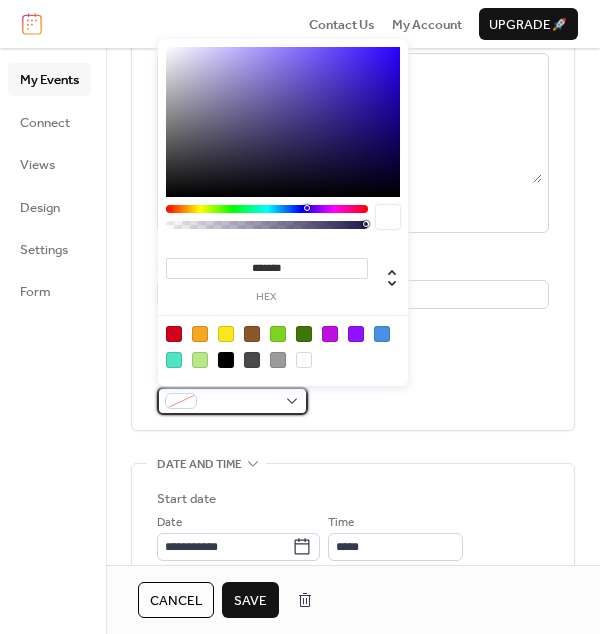 click at bounding box center (232, 401) 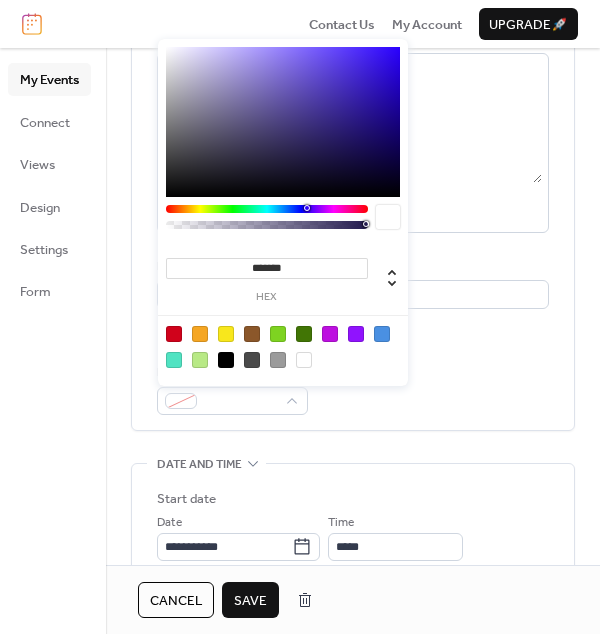 click at bounding box center (226, 360) 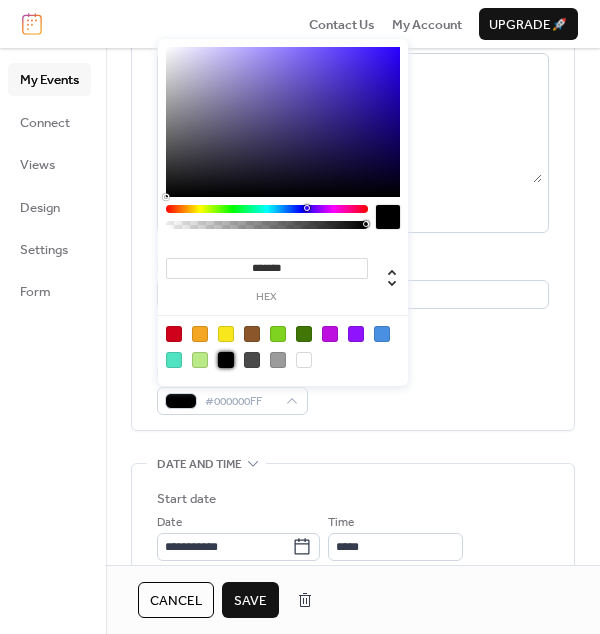 click on "**********" at bounding box center [353, 587] 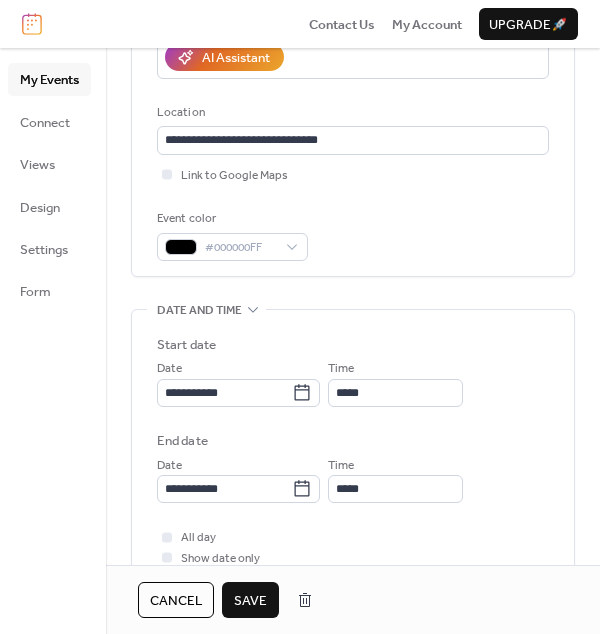 scroll, scrollTop: 382, scrollLeft: 0, axis: vertical 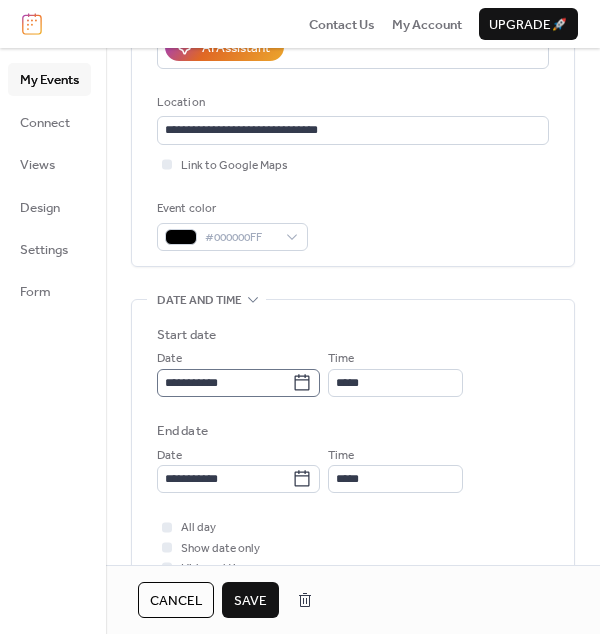 click 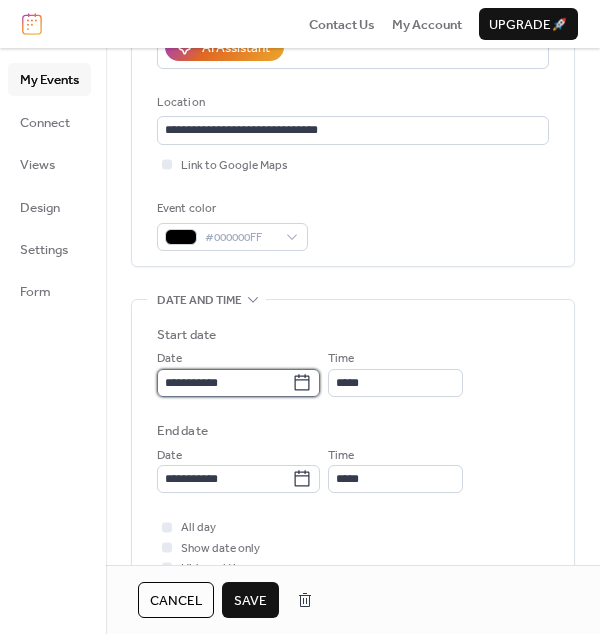 click on "**********" at bounding box center [224, 383] 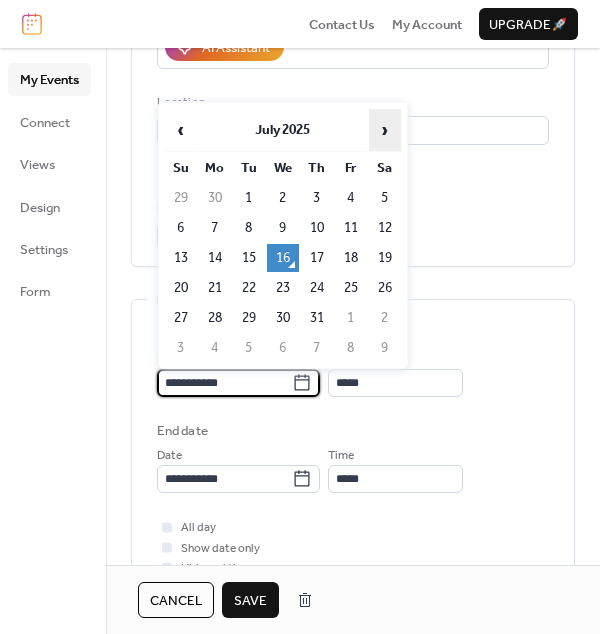 click on "›" at bounding box center (385, 130) 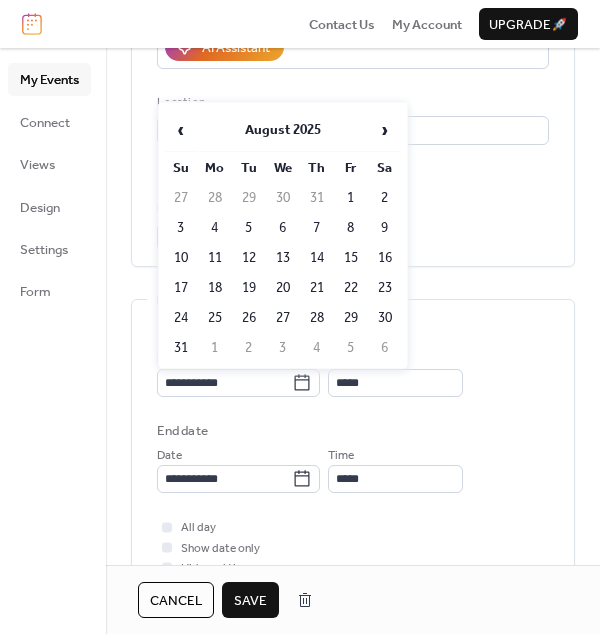 drag, startPoint x: 179, startPoint y: 257, endPoint x: 160, endPoint y: 290, distance: 38.078865 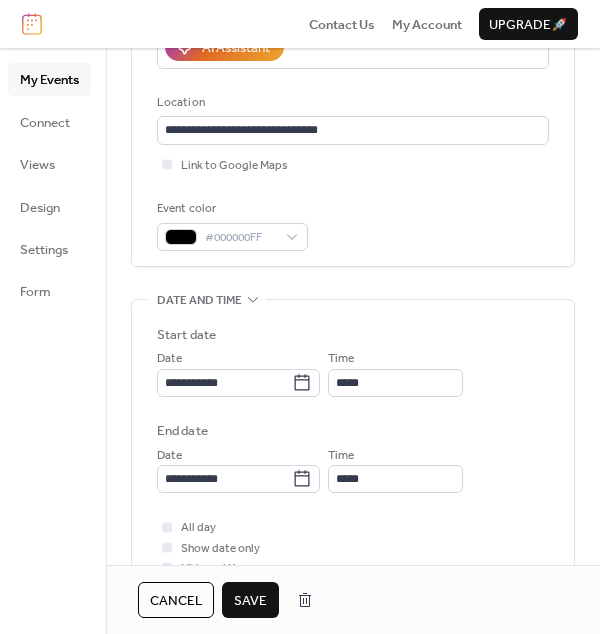 click on "**********" at bounding box center (353, 423) 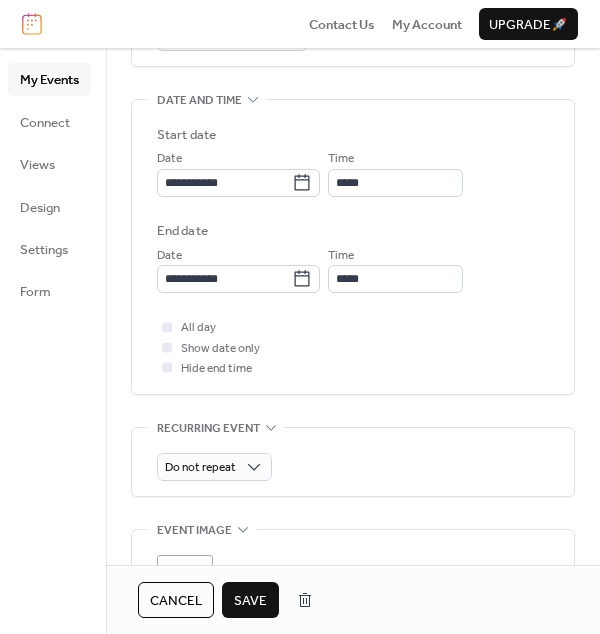 scroll, scrollTop: 585, scrollLeft: 0, axis: vertical 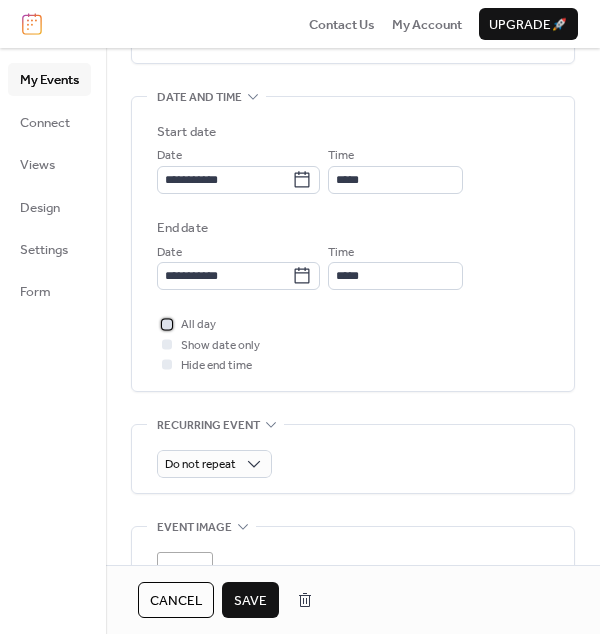 click at bounding box center (167, 324) 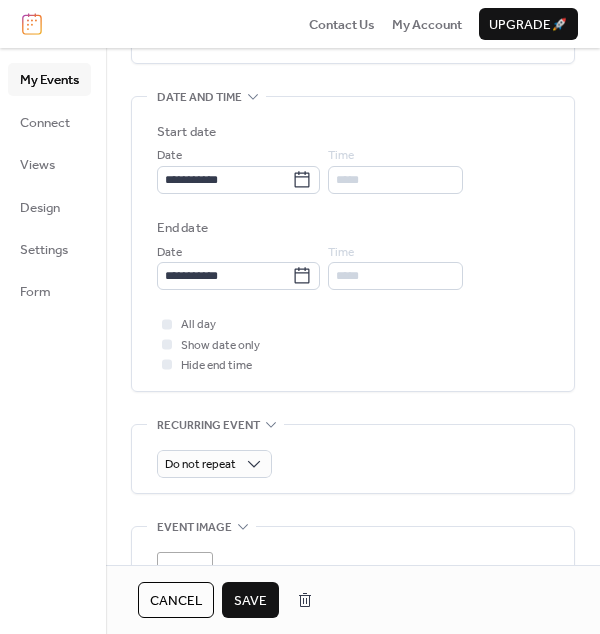 click on "Save" at bounding box center [250, 601] 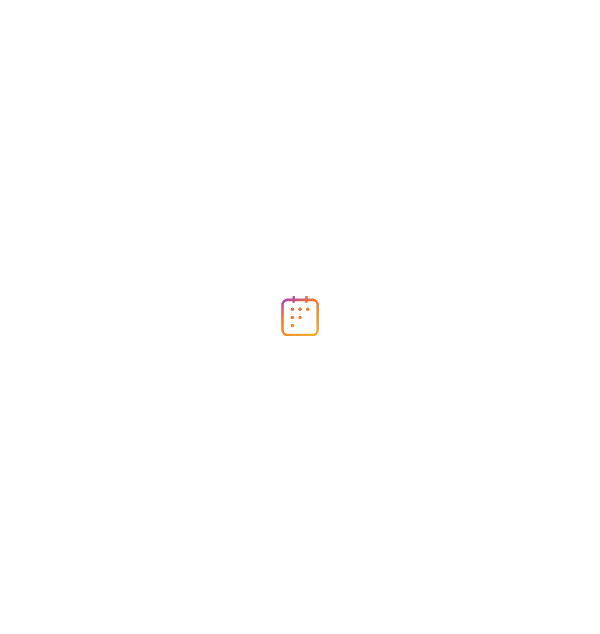 scroll, scrollTop: 0, scrollLeft: 0, axis: both 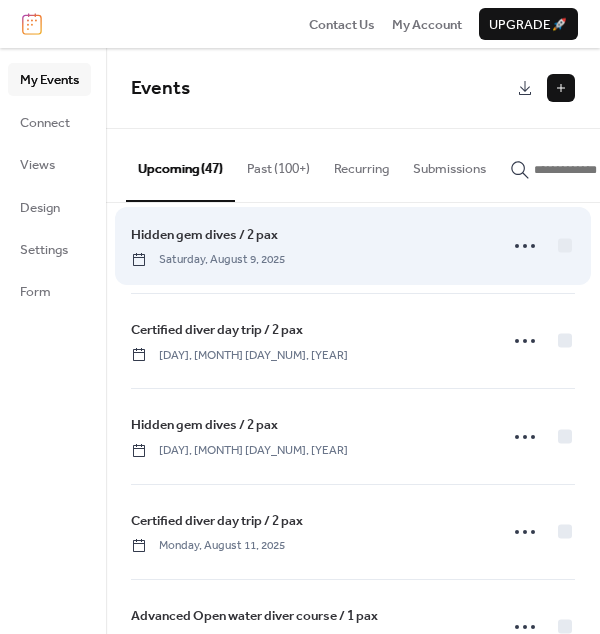 click on "Hidden gem dives / 2 pax" at bounding box center [204, 235] 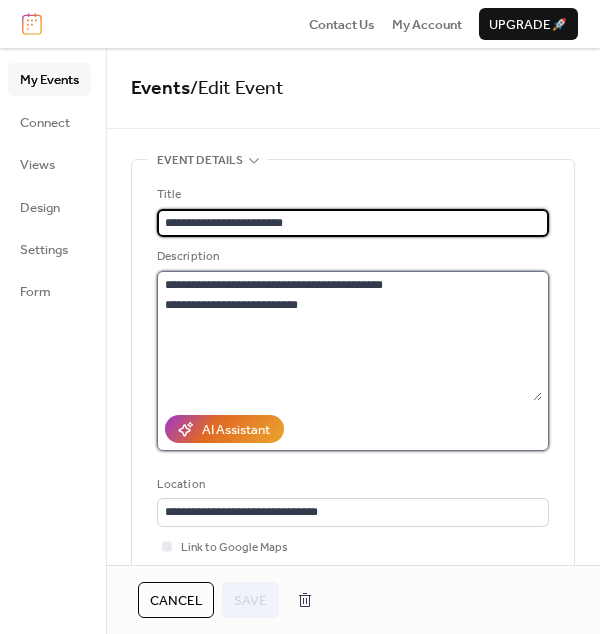 click on "**********" at bounding box center (349, 336) 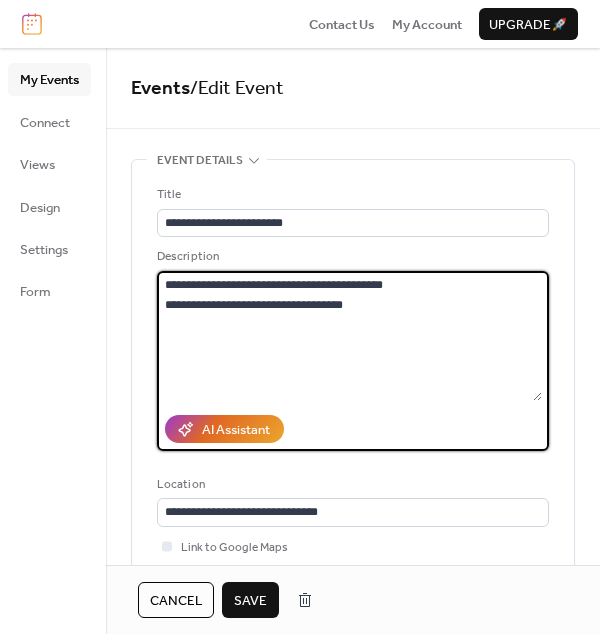 drag, startPoint x: 300, startPoint y: 306, endPoint x: 332, endPoint y: 305, distance: 32.01562 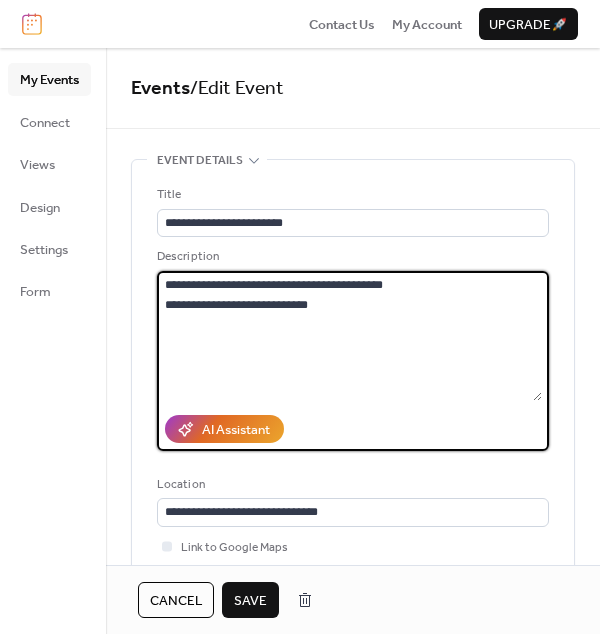 paste on "**********" 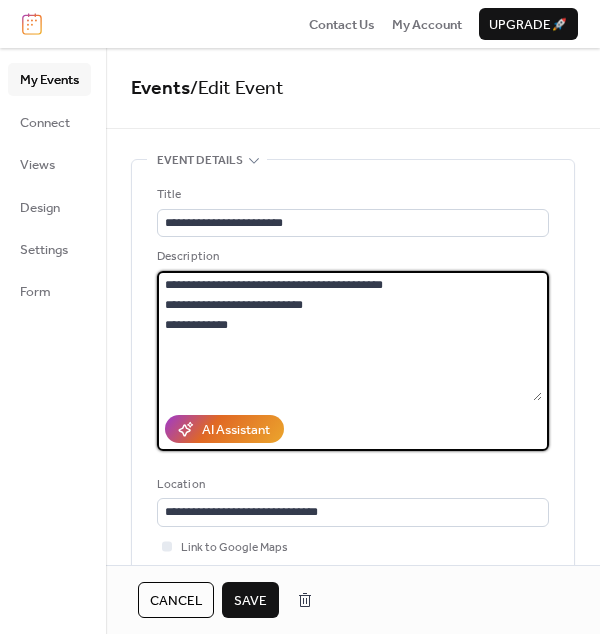 type on "**********" 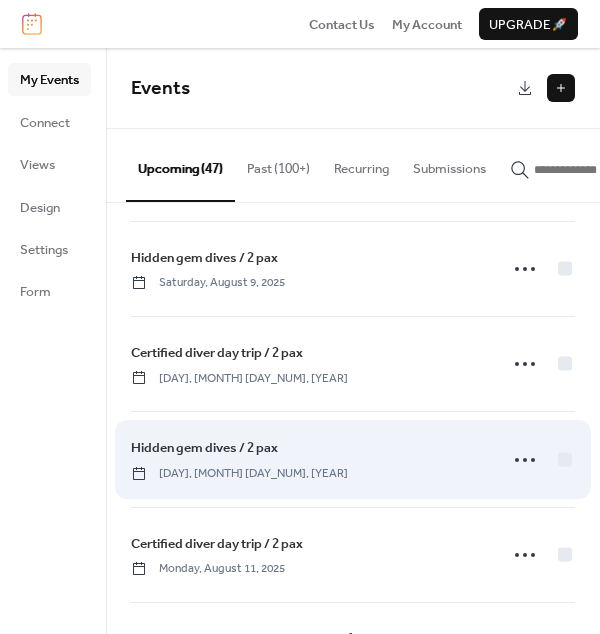 click on "Hidden gem dives / 2 pax" at bounding box center (204, 448) 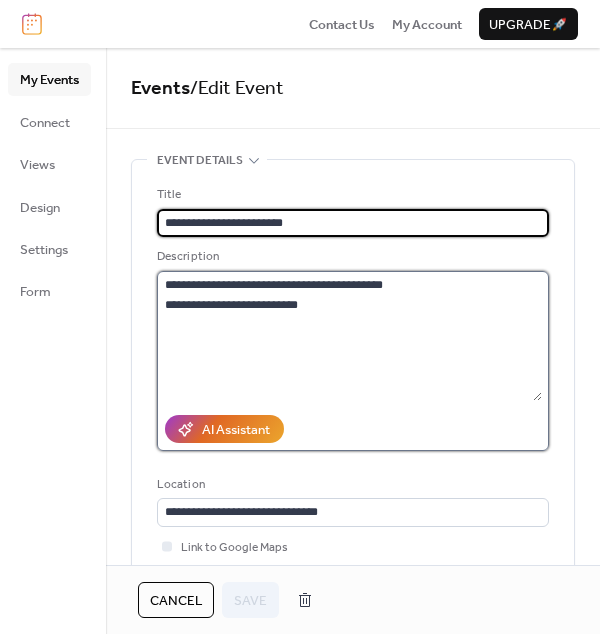 drag, startPoint x: 307, startPoint y: 304, endPoint x: 317, endPoint y: 314, distance: 14.142136 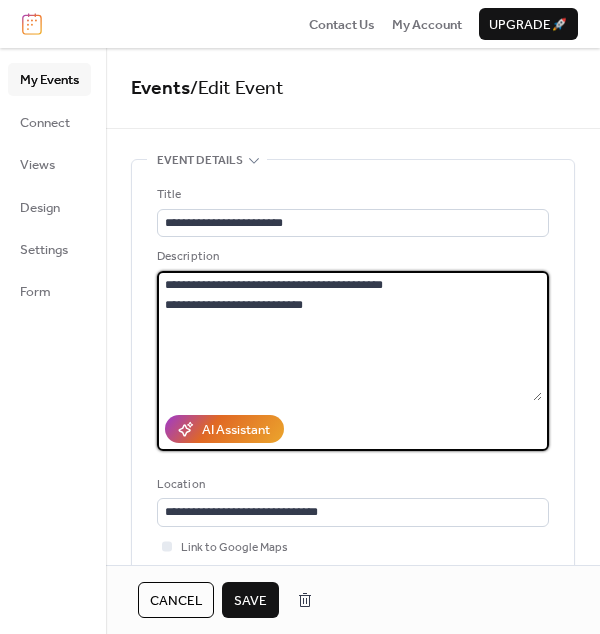 paste on "**********" 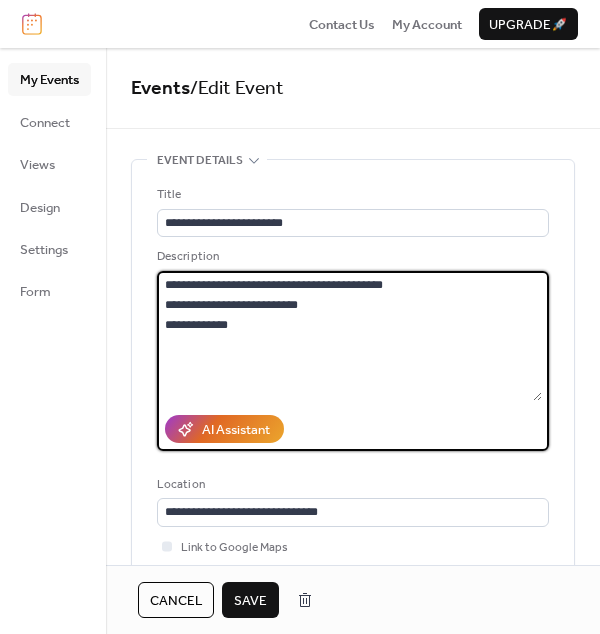 type on "**********" 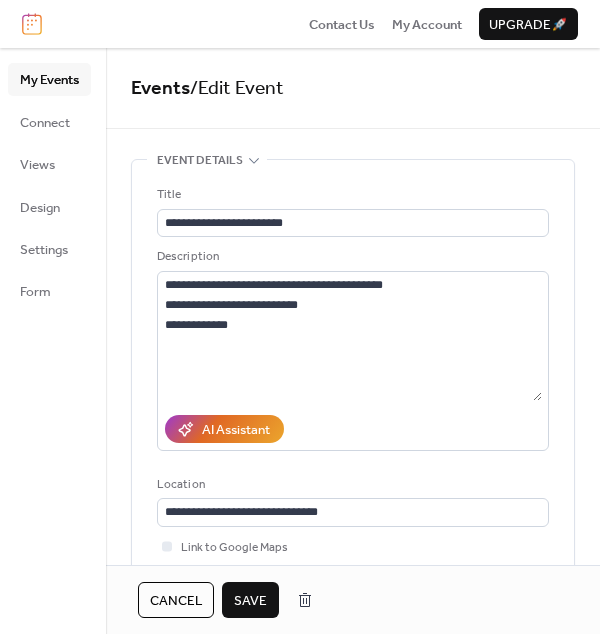 click on "Save" at bounding box center [250, 601] 